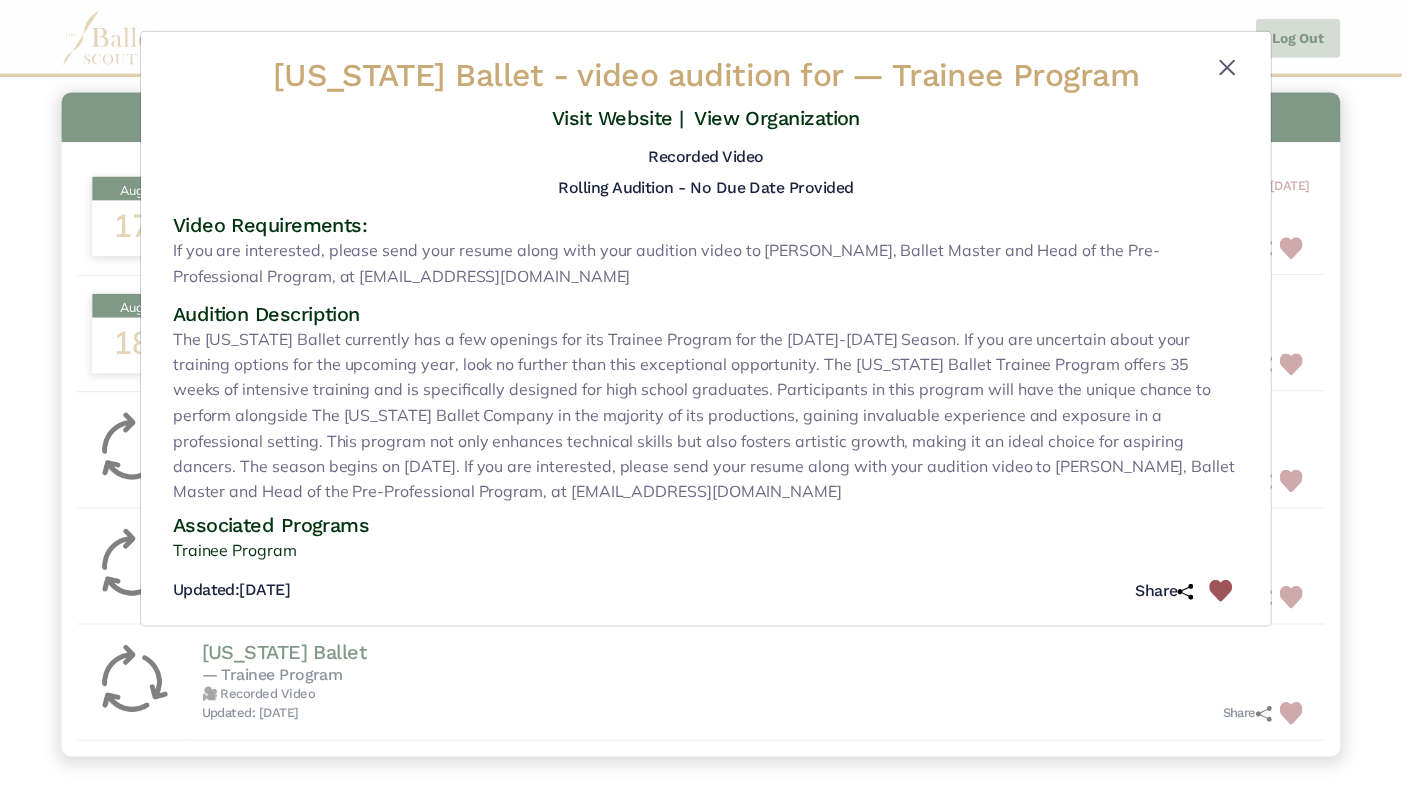 scroll, scrollTop: 136, scrollLeft: 0, axis: vertical 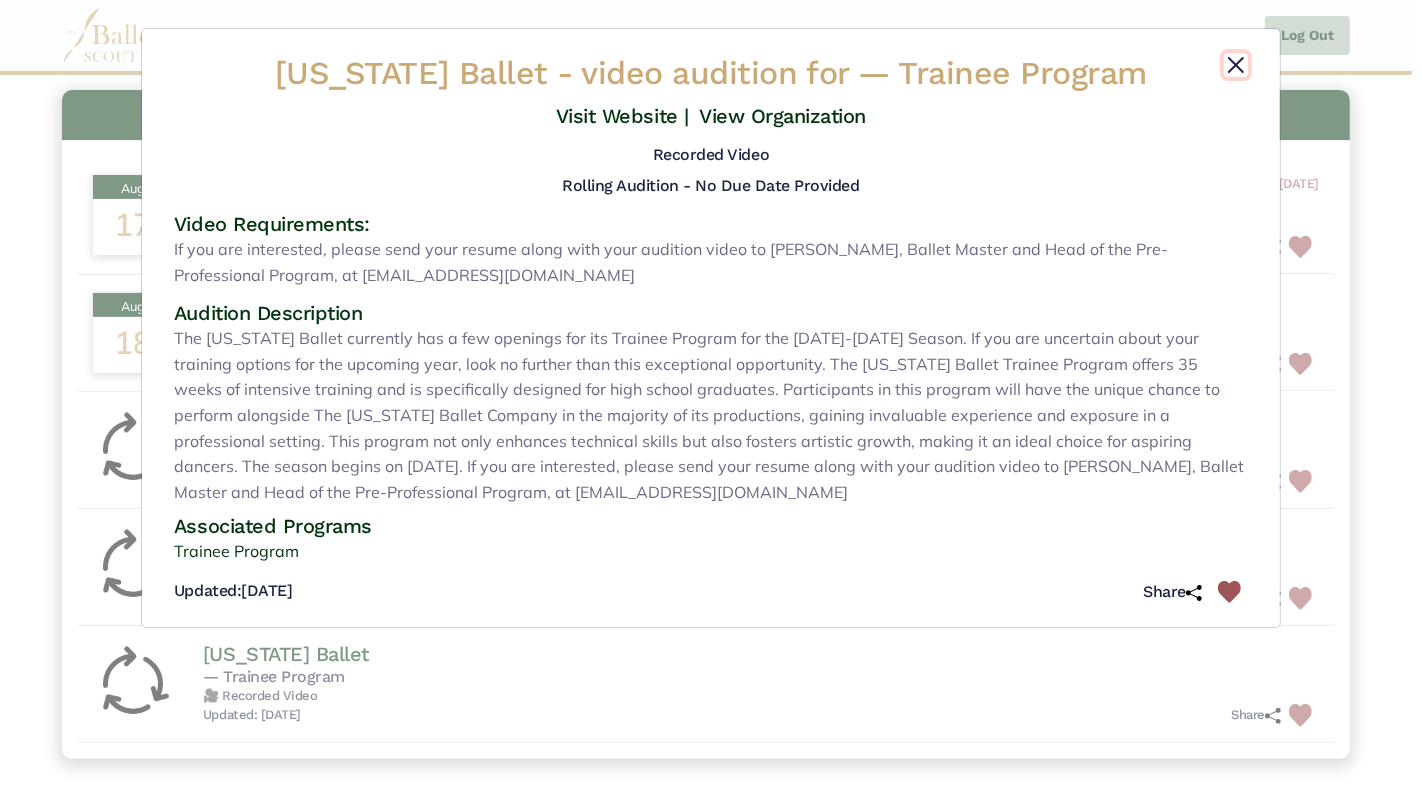click at bounding box center (1236, 65) 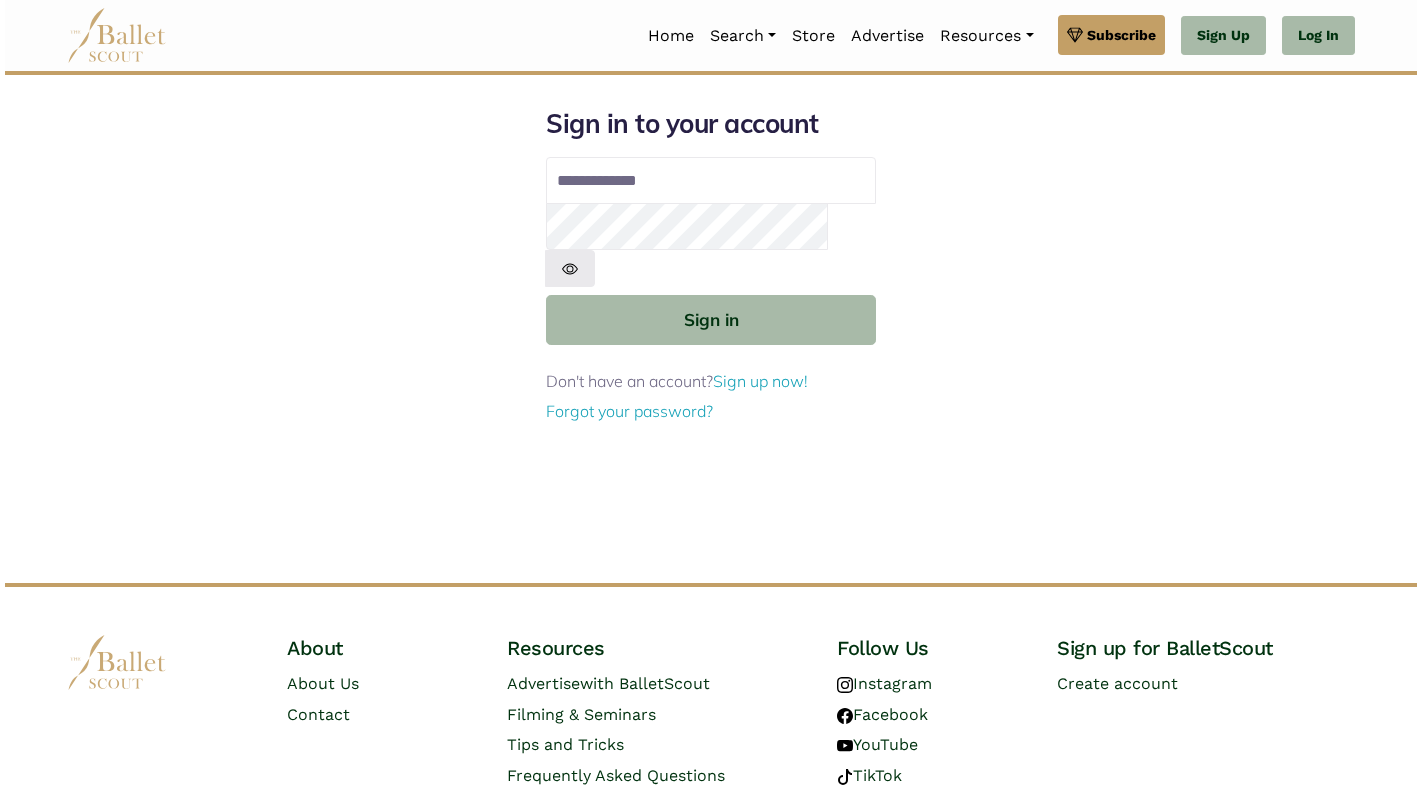 scroll, scrollTop: 0, scrollLeft: 0, axis: both 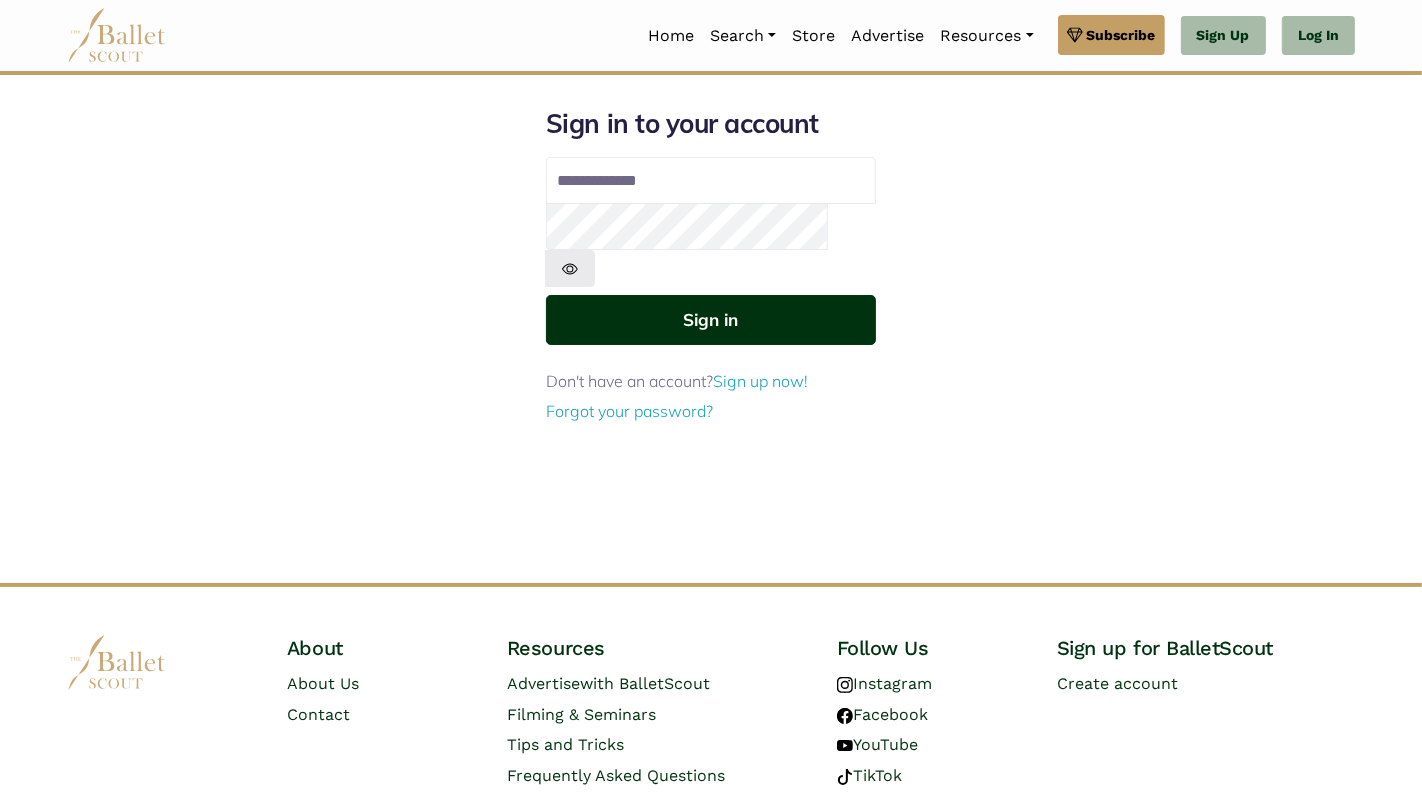 type on "**********" 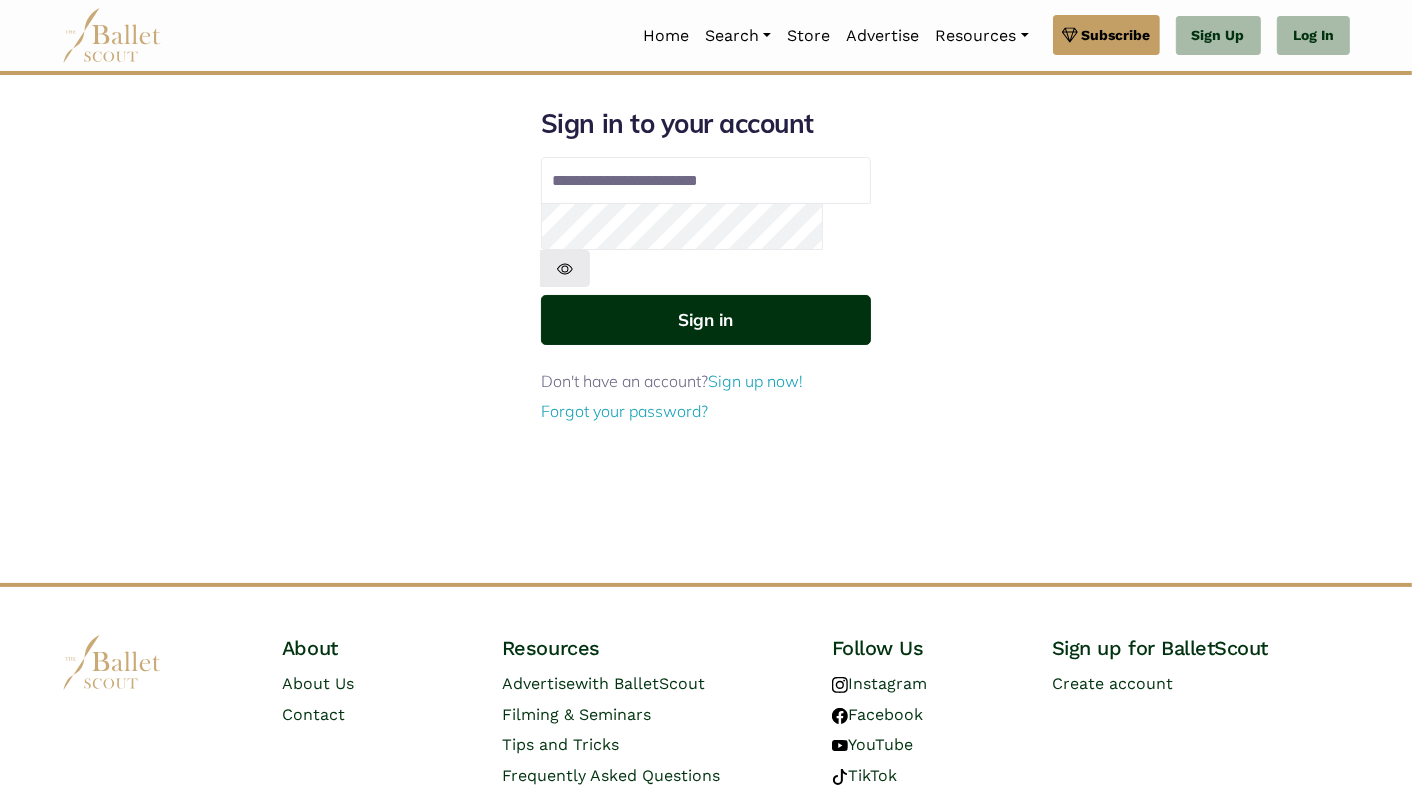 click on "Sign in" at bounding box center [706, 319] 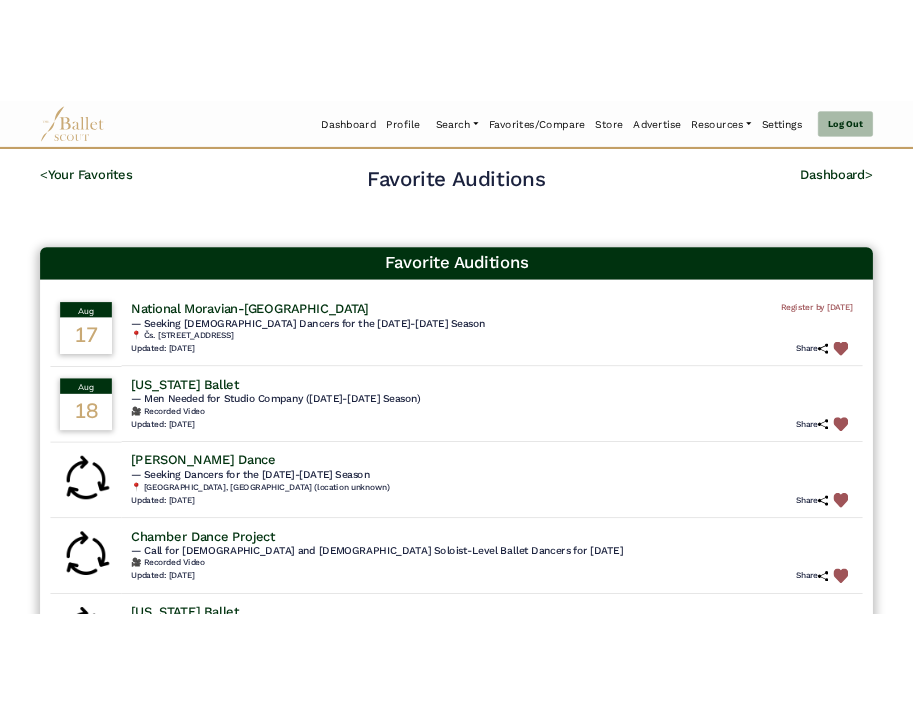 scroll, scrollTop: 0, scrollLeft: 0, axis: both 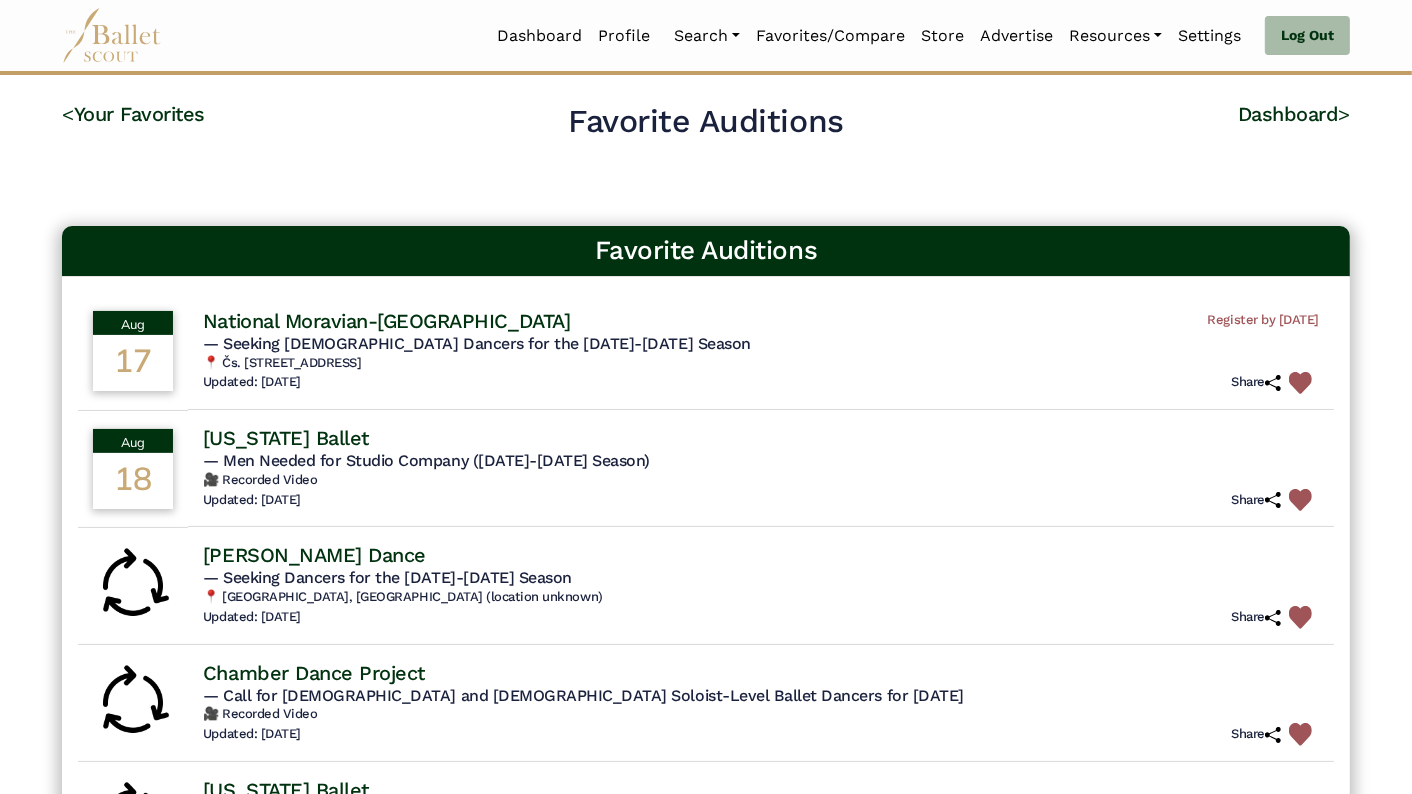 click on "Favorite Auditions
Aug
17
National Moravian-Silesian Theatre
Register by Aug. 13, 2025
— Seeking Male Dancers for the 2025-2026 Season" at bounding box center (706, 560) 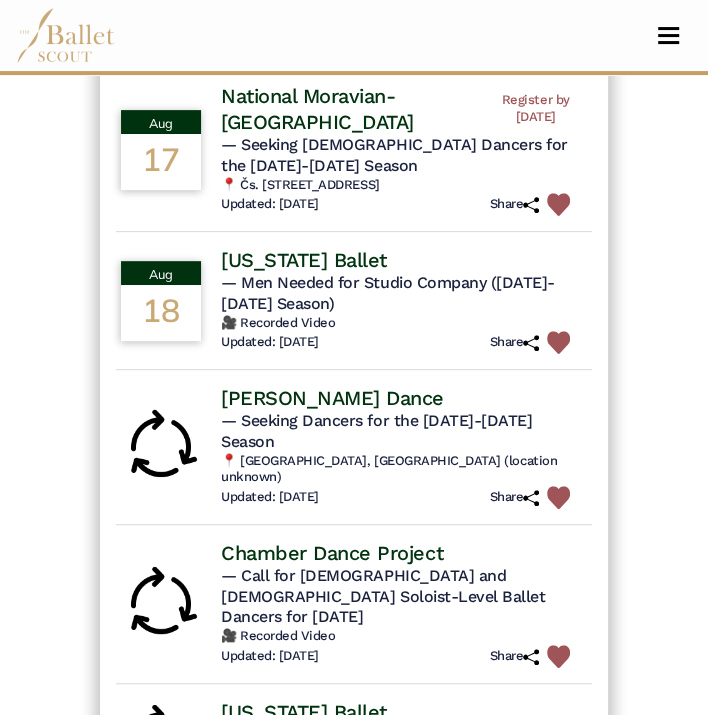 scroll, scrollTop: 262, scrollLeft: 0, axis: vertical 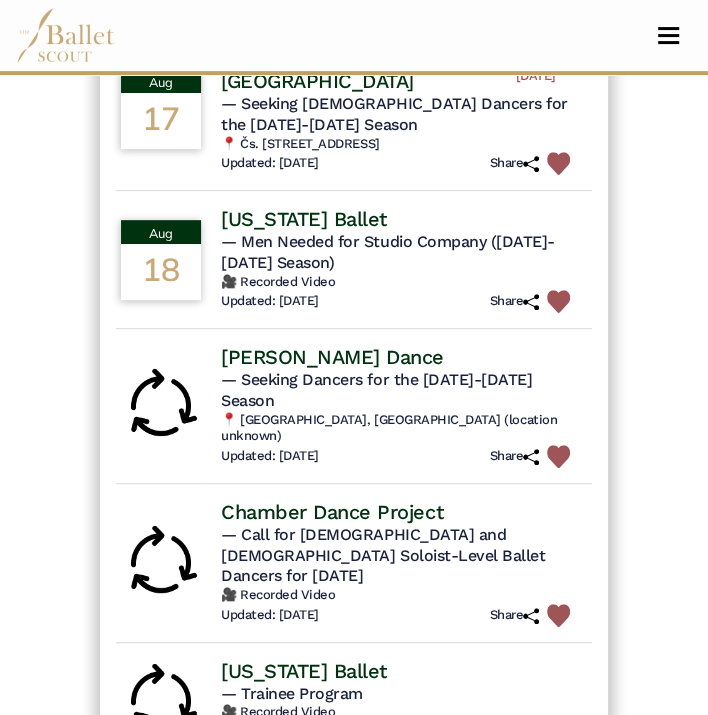 click at bounding box center [558, 456] 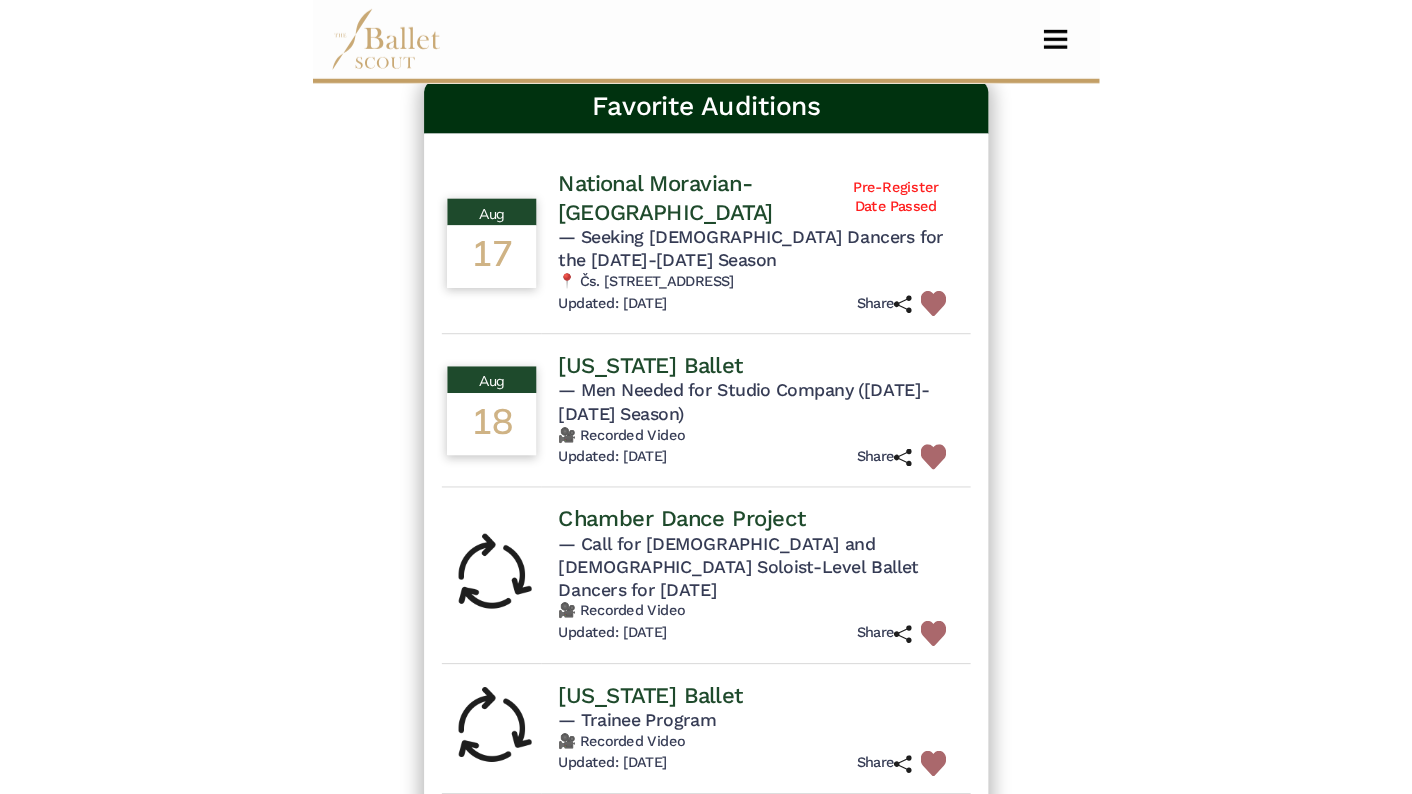 scroll, scrollTop: 0, scrollLeft: 0, axis: both 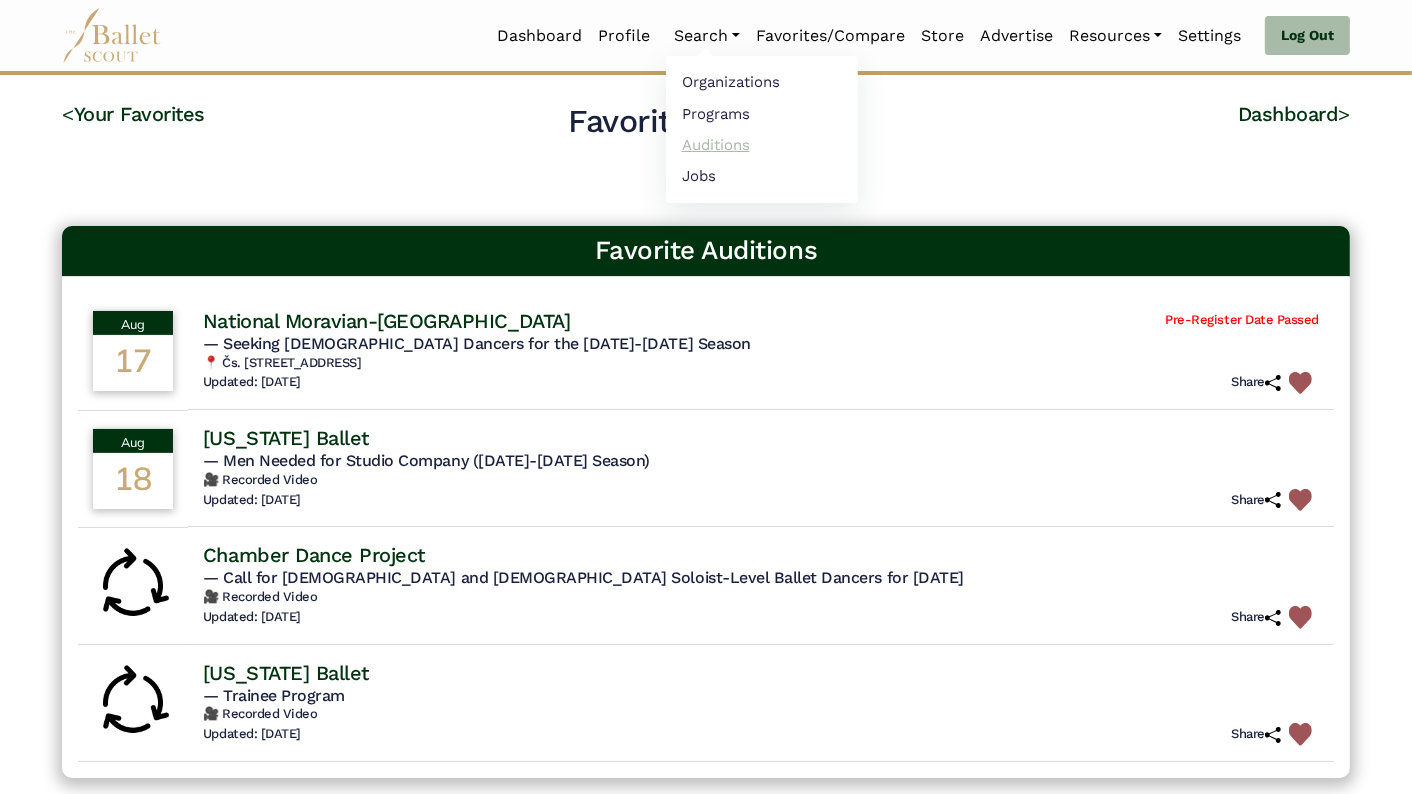 click on "Auditions" at bounding box center [762, 144] 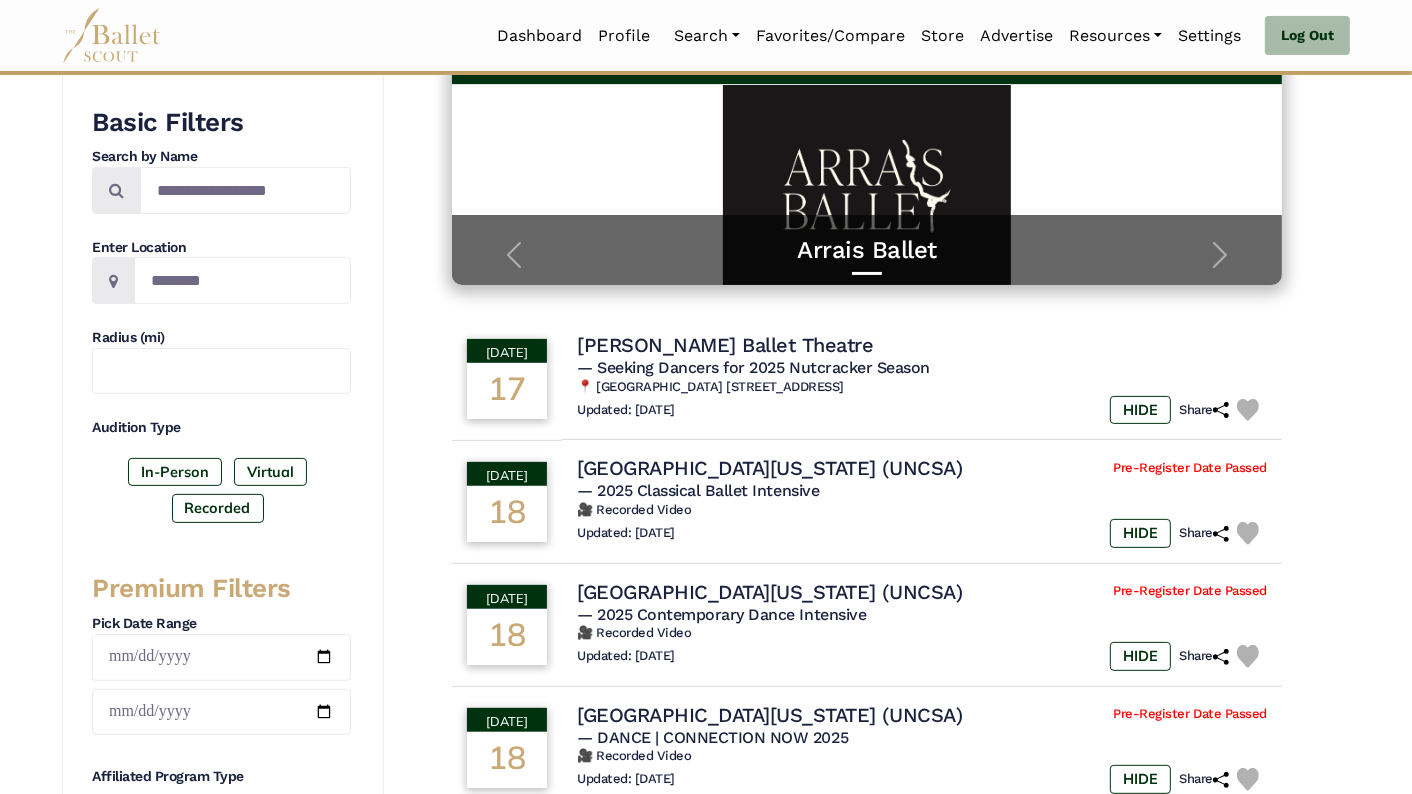scroll, scrollTop: 0, scrollLeft: 0, axis: both 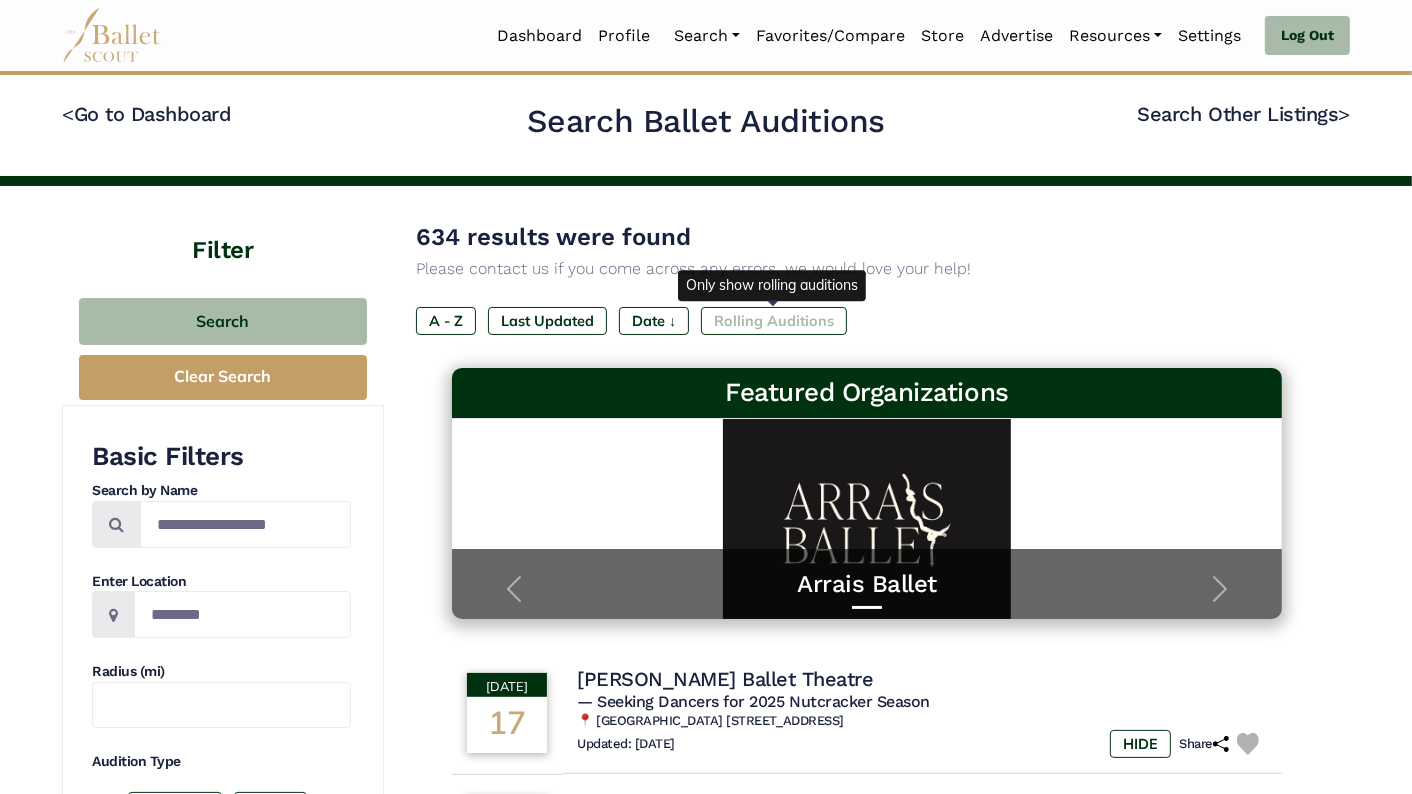 click on "Rolling Auditions" at bounding box center [774, 321] 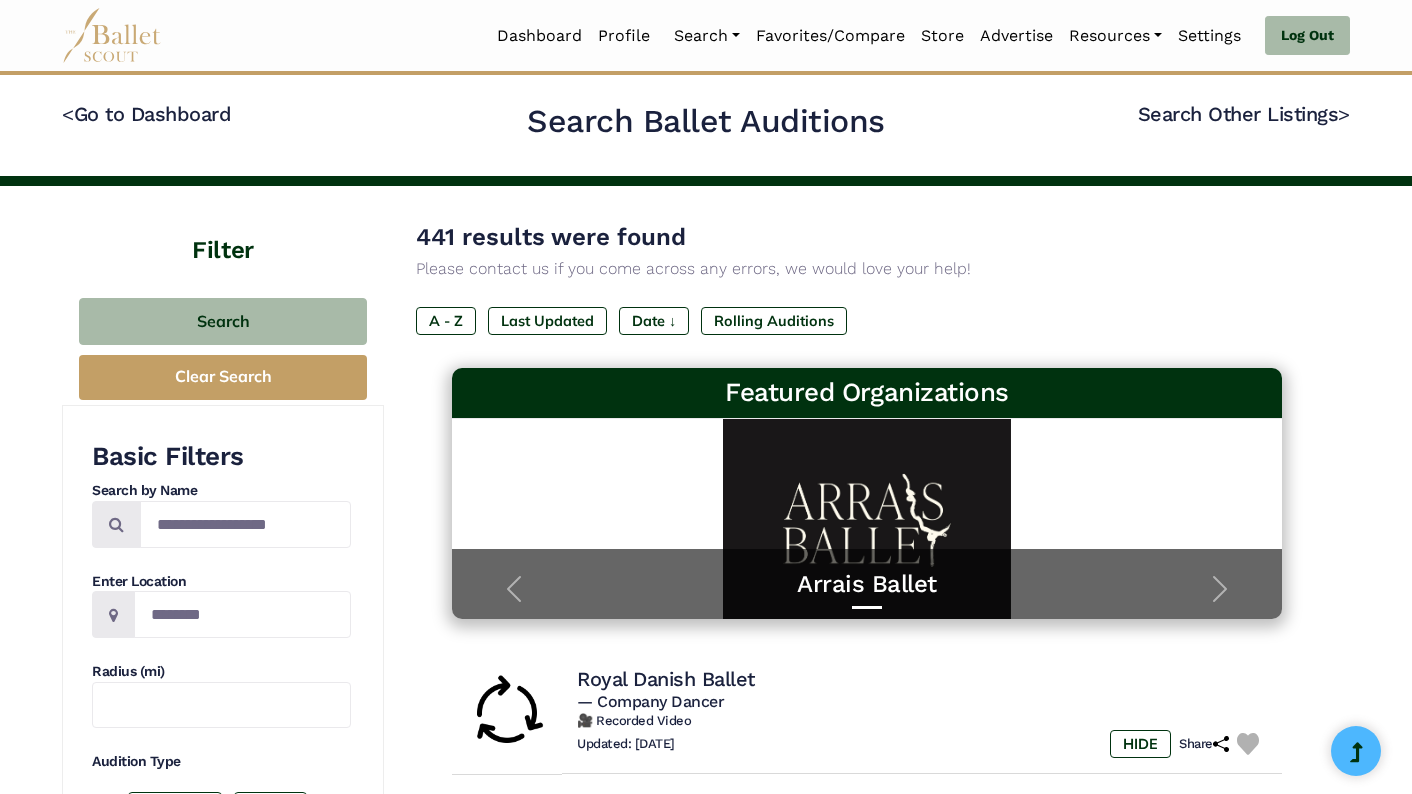 scroll, scrollTop: 0, scrollLeft: 0, axis: both 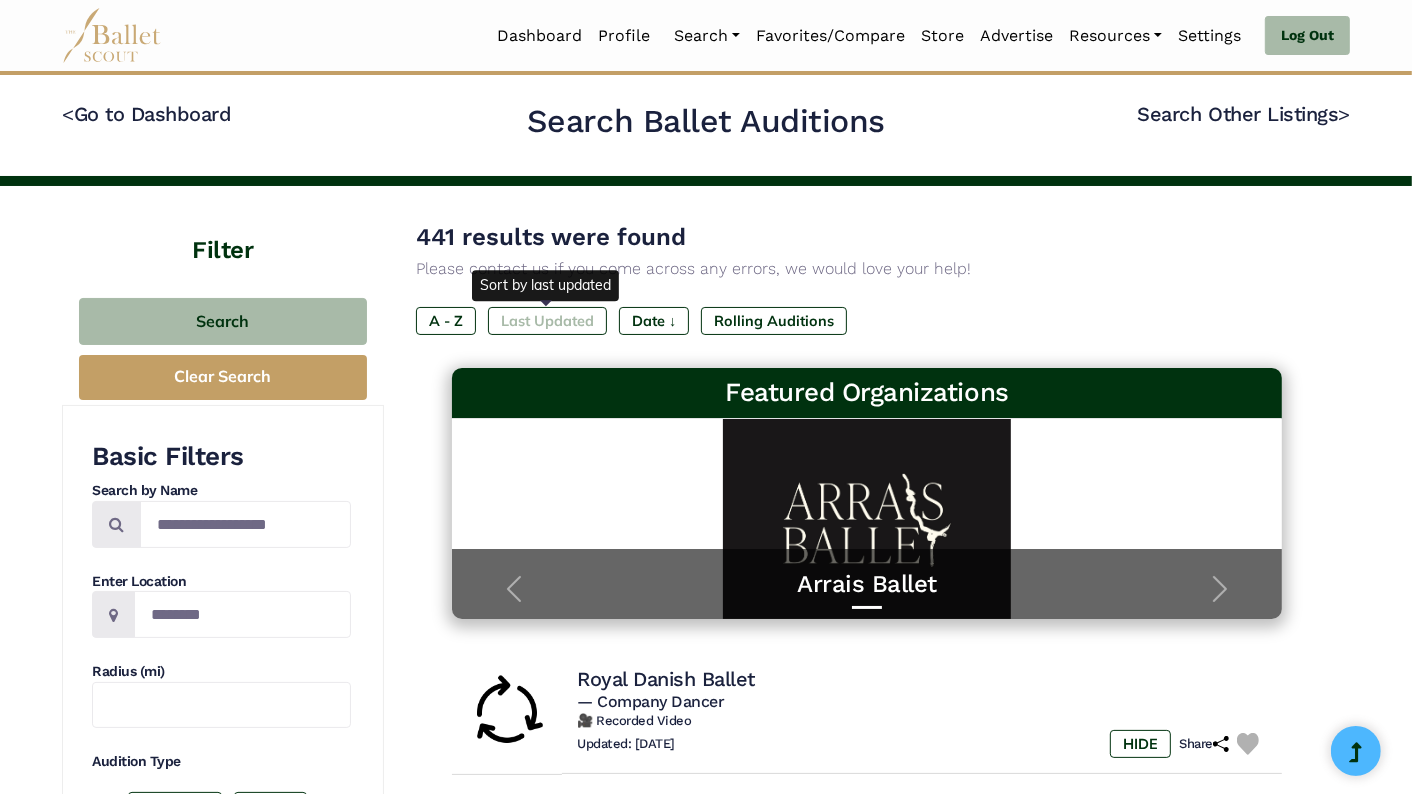 click on "Last Updated" at bounding box center (547, 321) 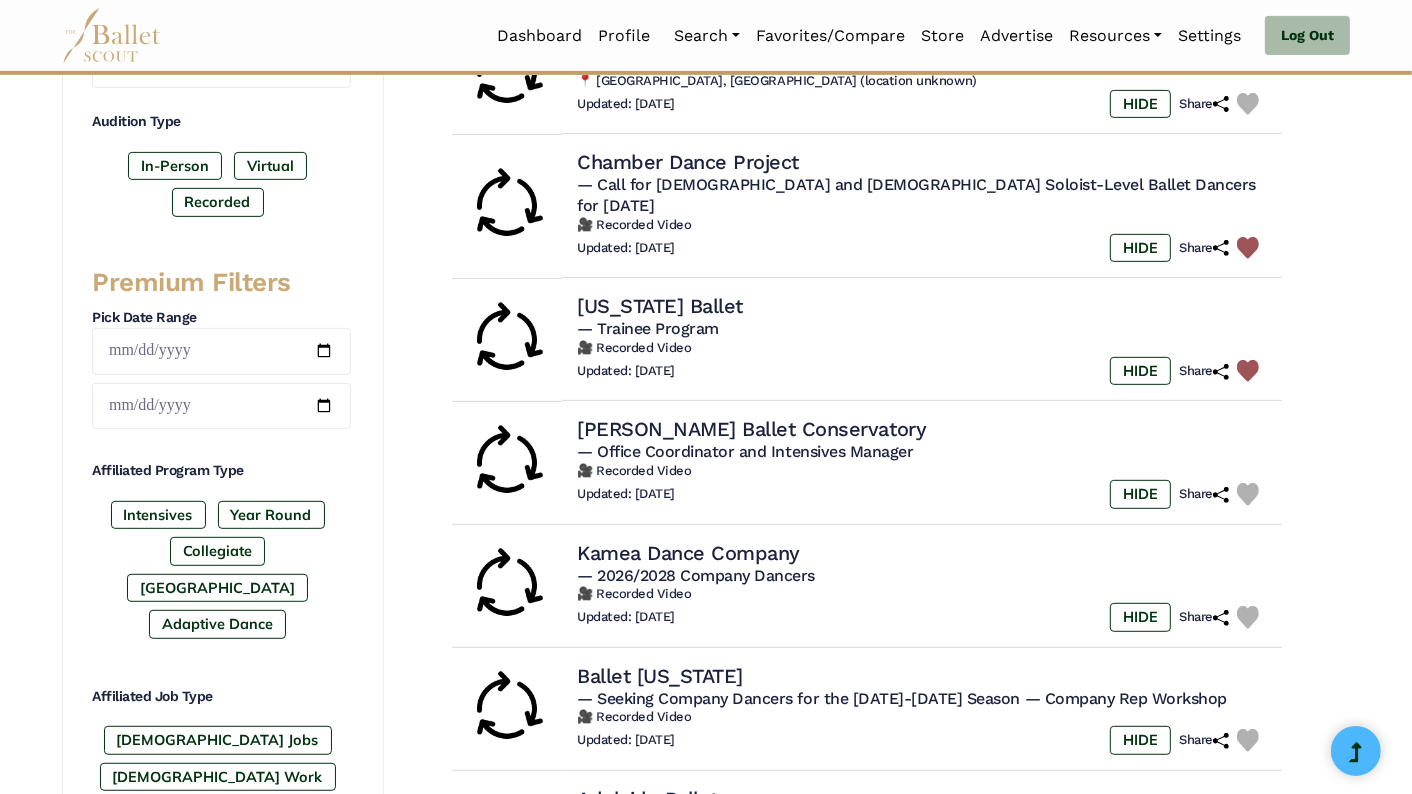 scroll, scrollTop: 637, scrollLeft: 0, axis: vertical 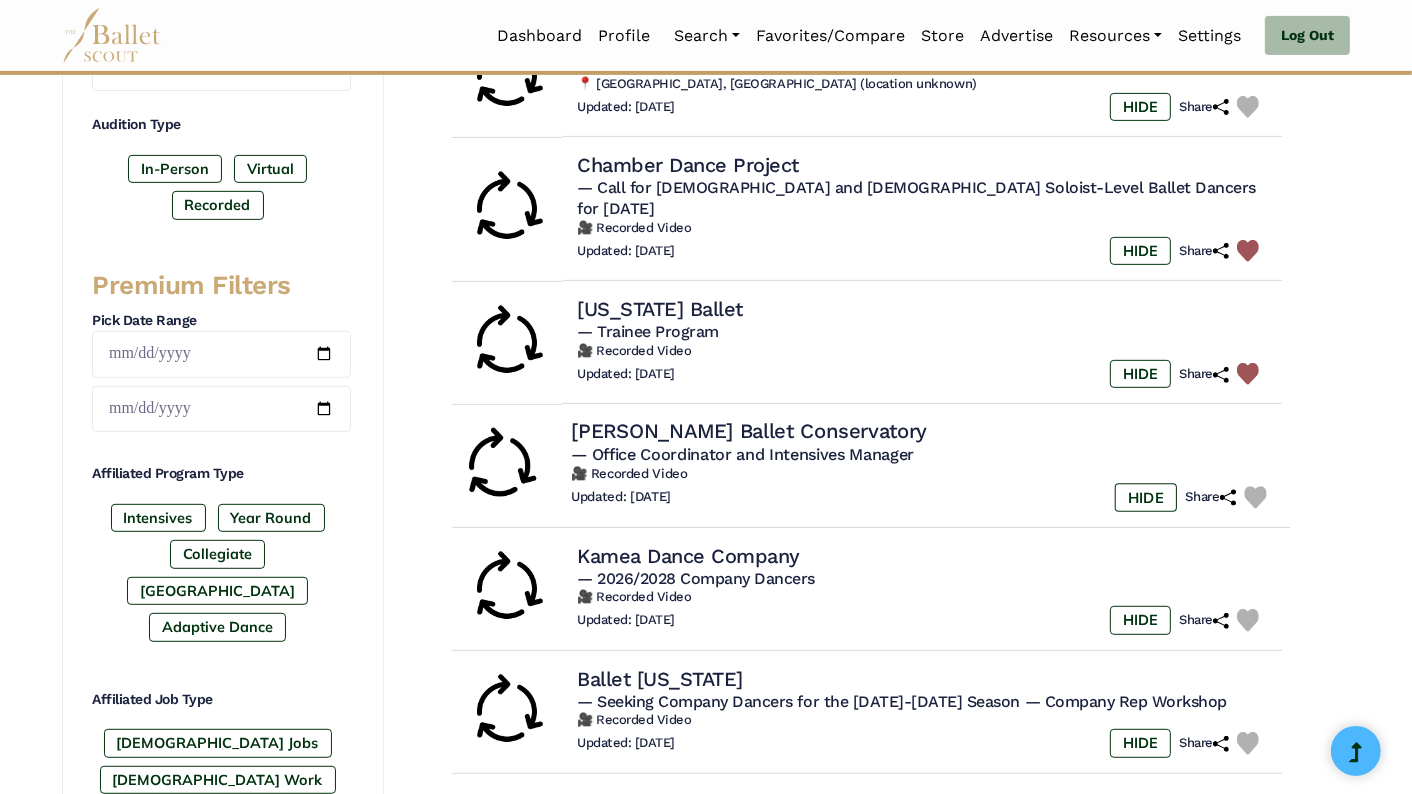 click on "[PERSON_NAME] Ballet Conservatory" at bounding box center (749, 431) 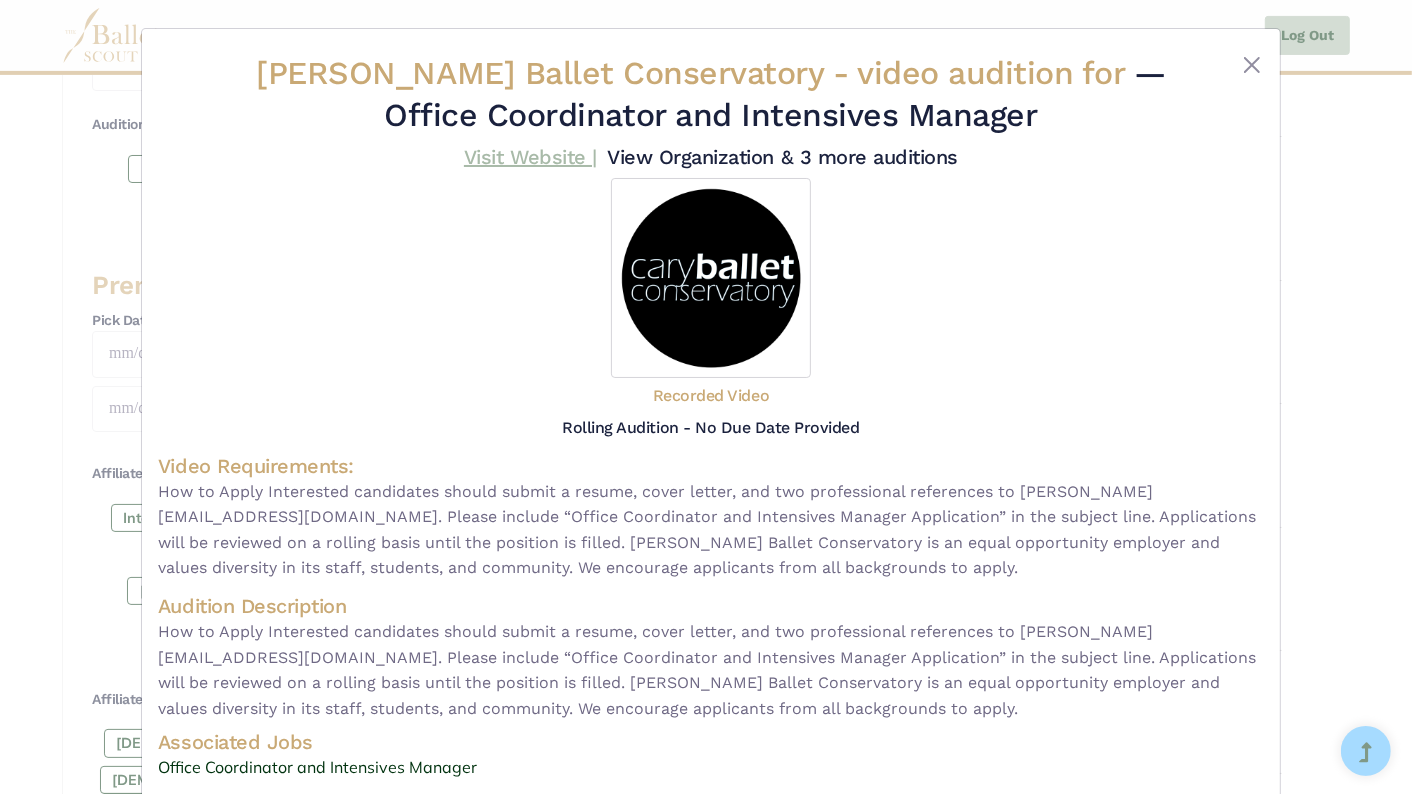 click on "Visit Website |" at bounding box center (530, 157) 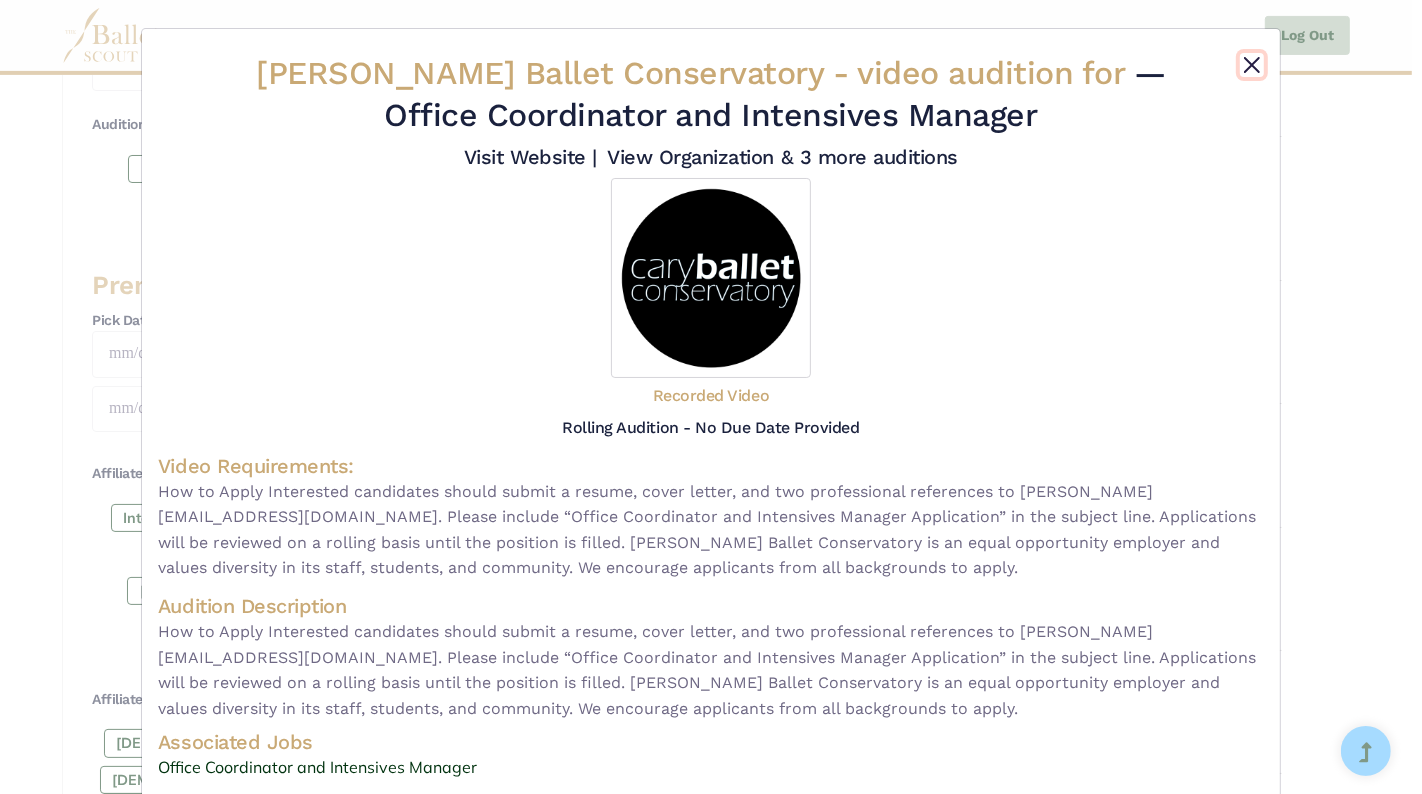 click at bounding box center (1252, 65) 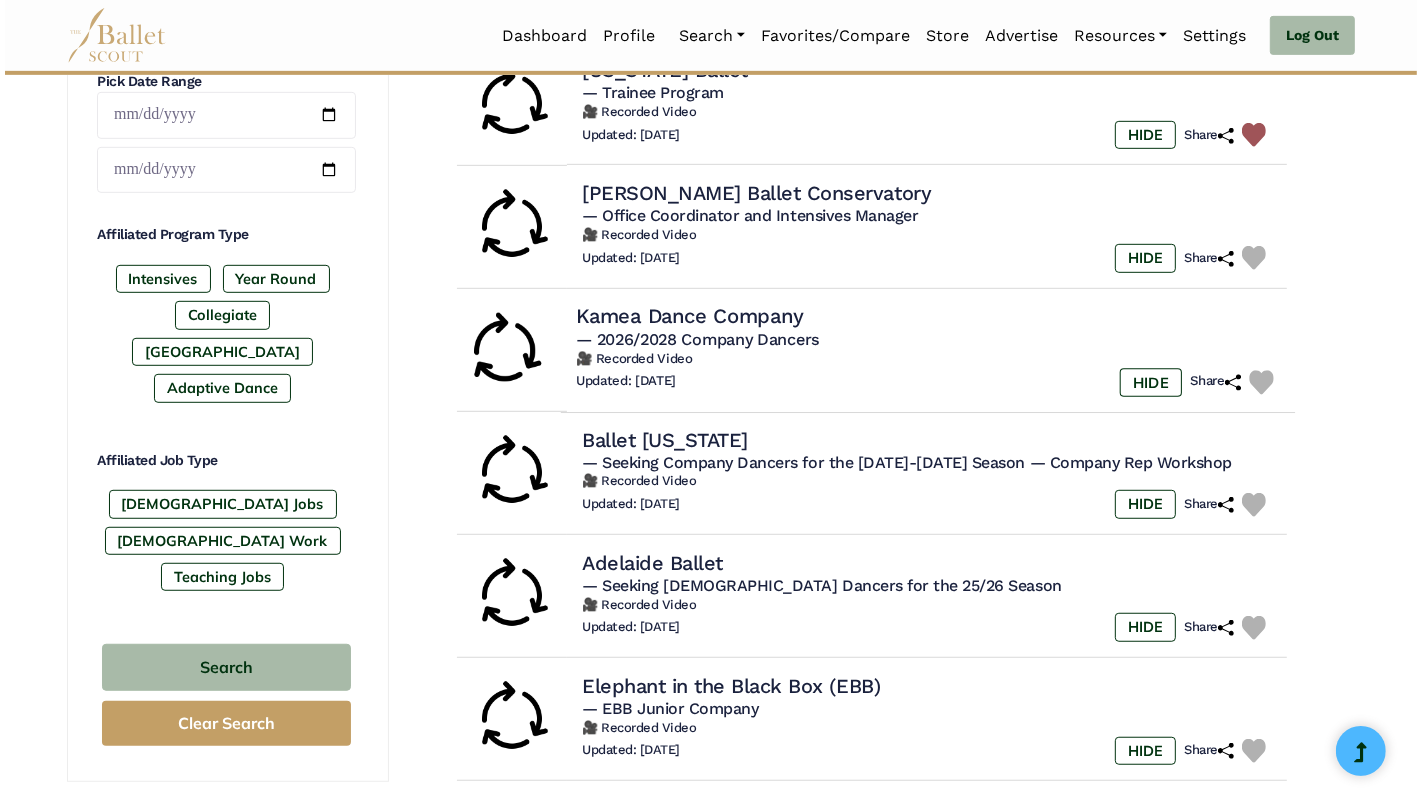 scroll, scrollTop: 905, scrollLeft: 0, axis: vertical 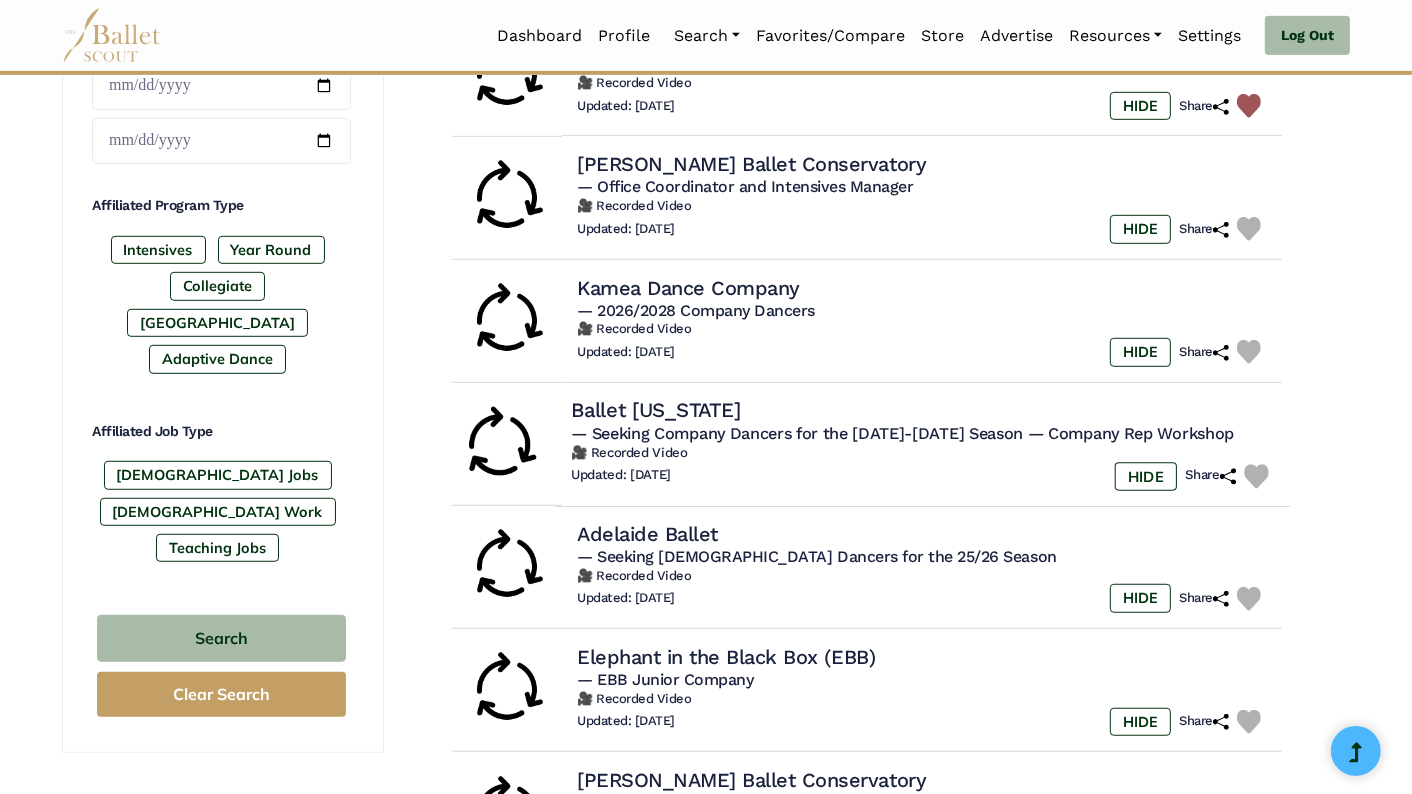 click on "Ballet Rhode Island" at bounding box center (655, 410) 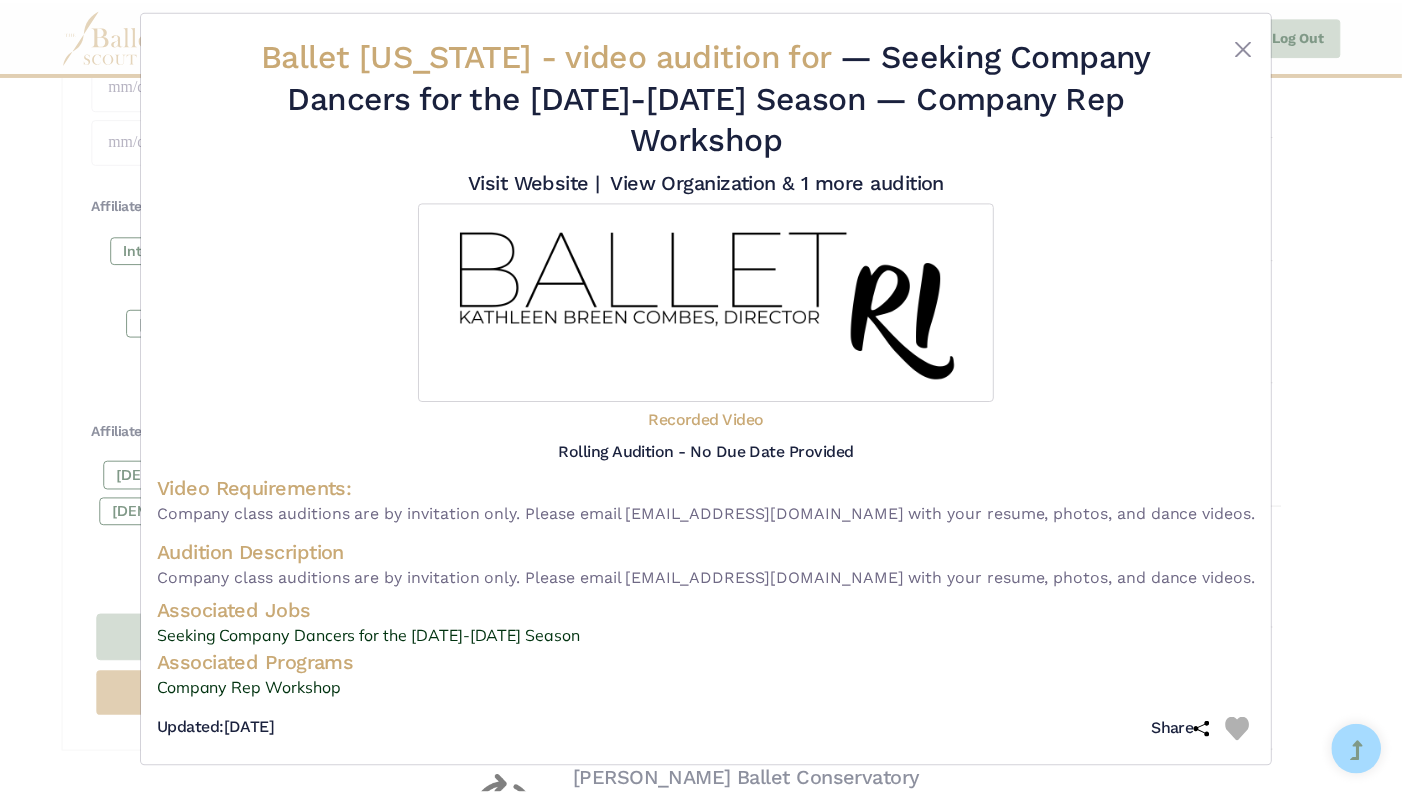 scroll, scrollTop: 0, scrollLeft: 0, axis: both 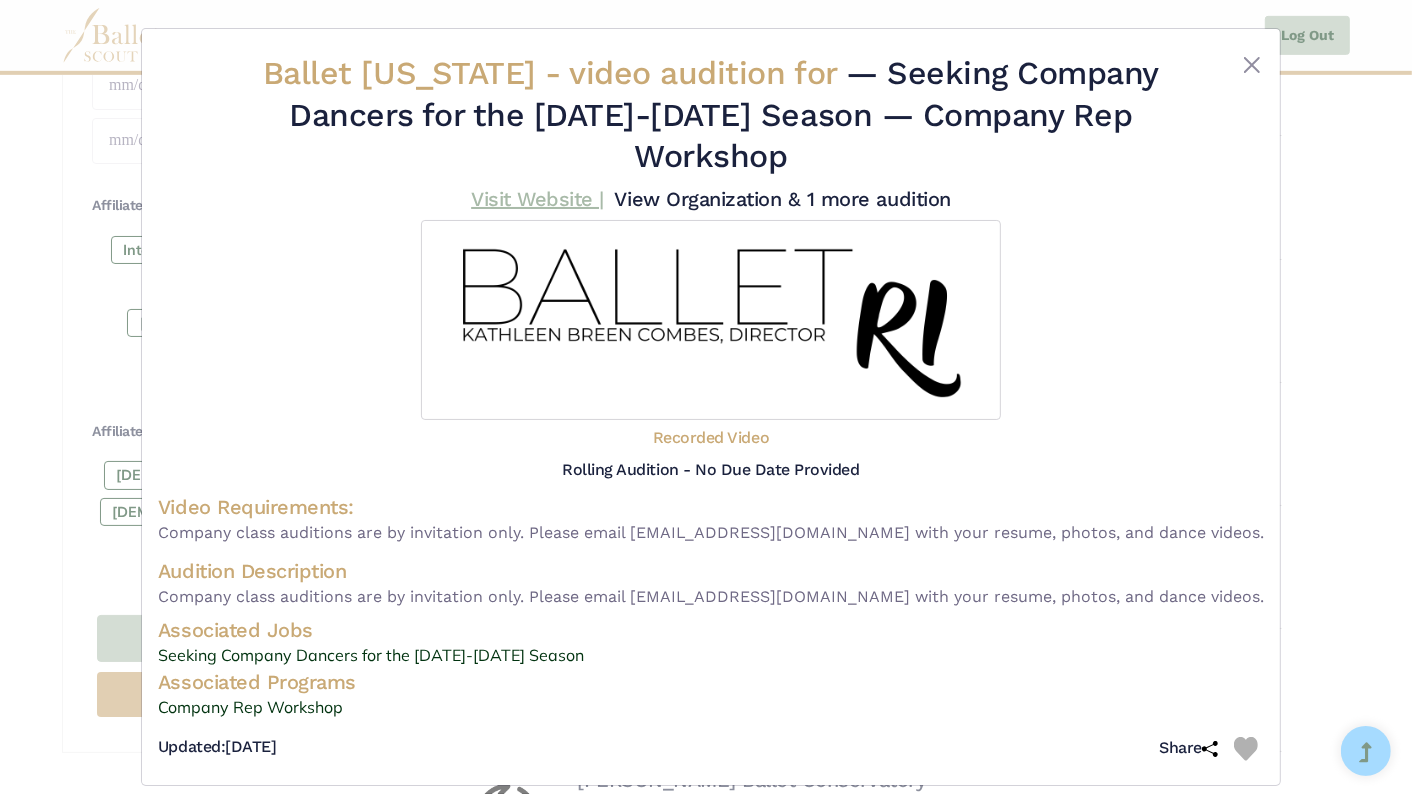click on "Visit Website |" at bounding box center [537, 199] 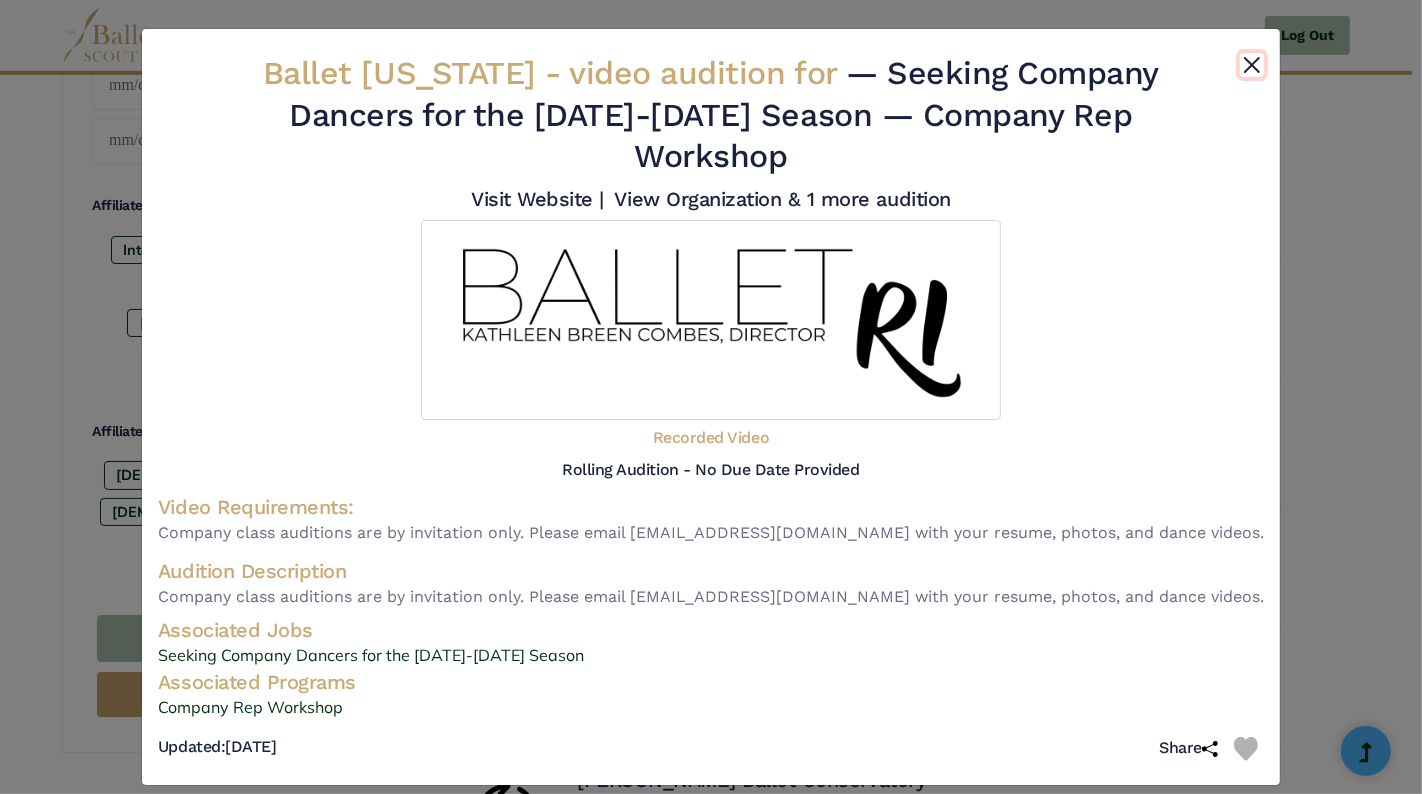 click at bounding box center [1252, 65] 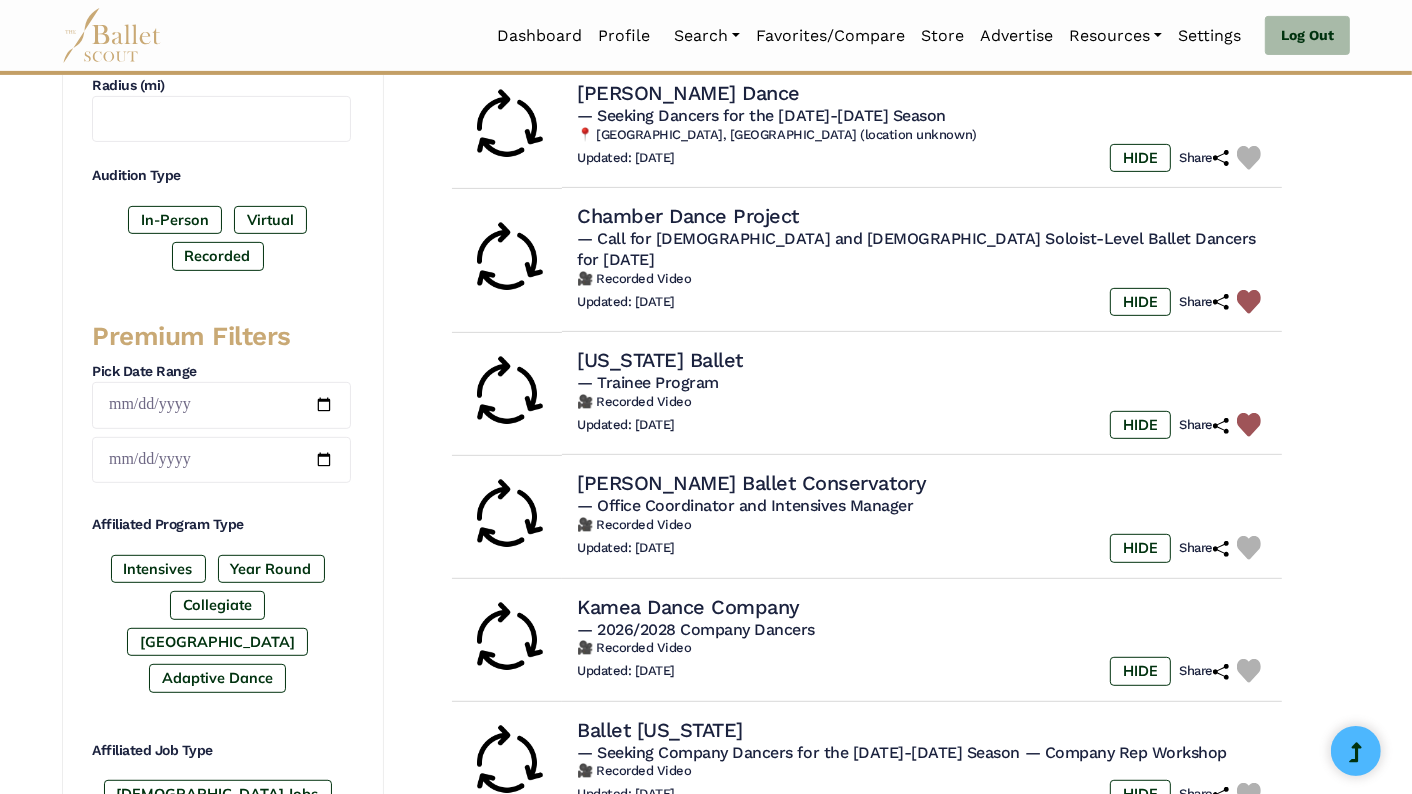 scroll, scrollTop: 584, scrollLeft: 0, axis: vertical 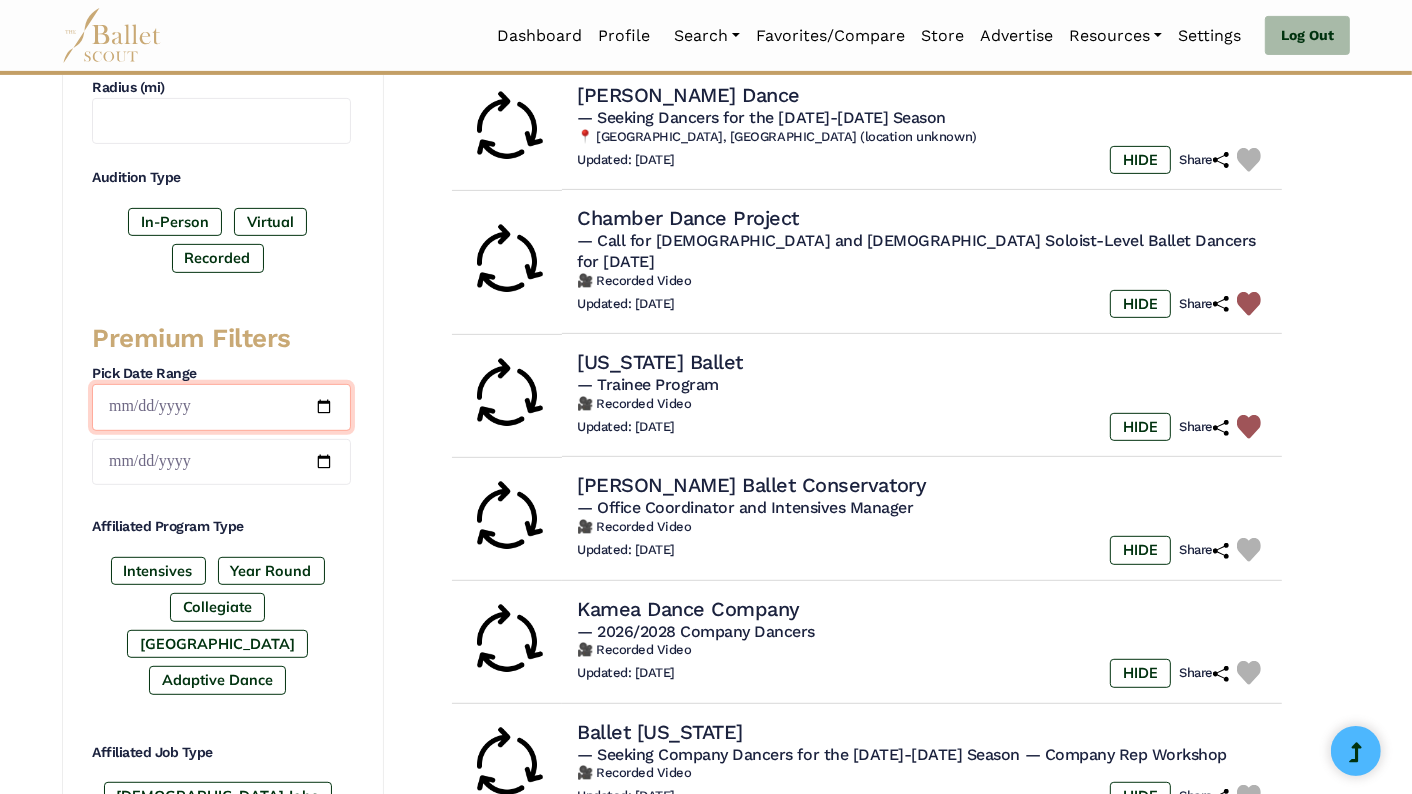 click at bounding box center [221, 407] 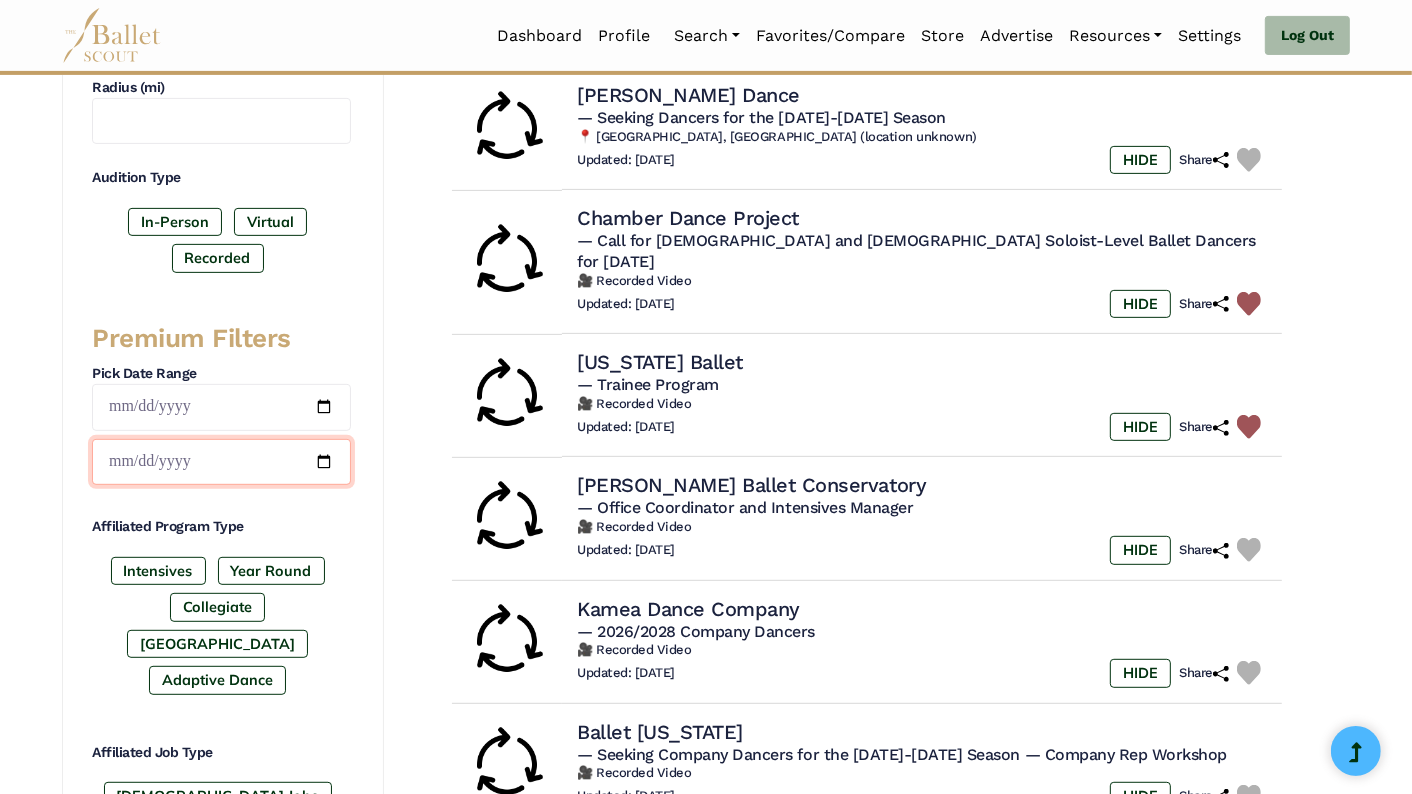 click at bounding box center (221, 462) 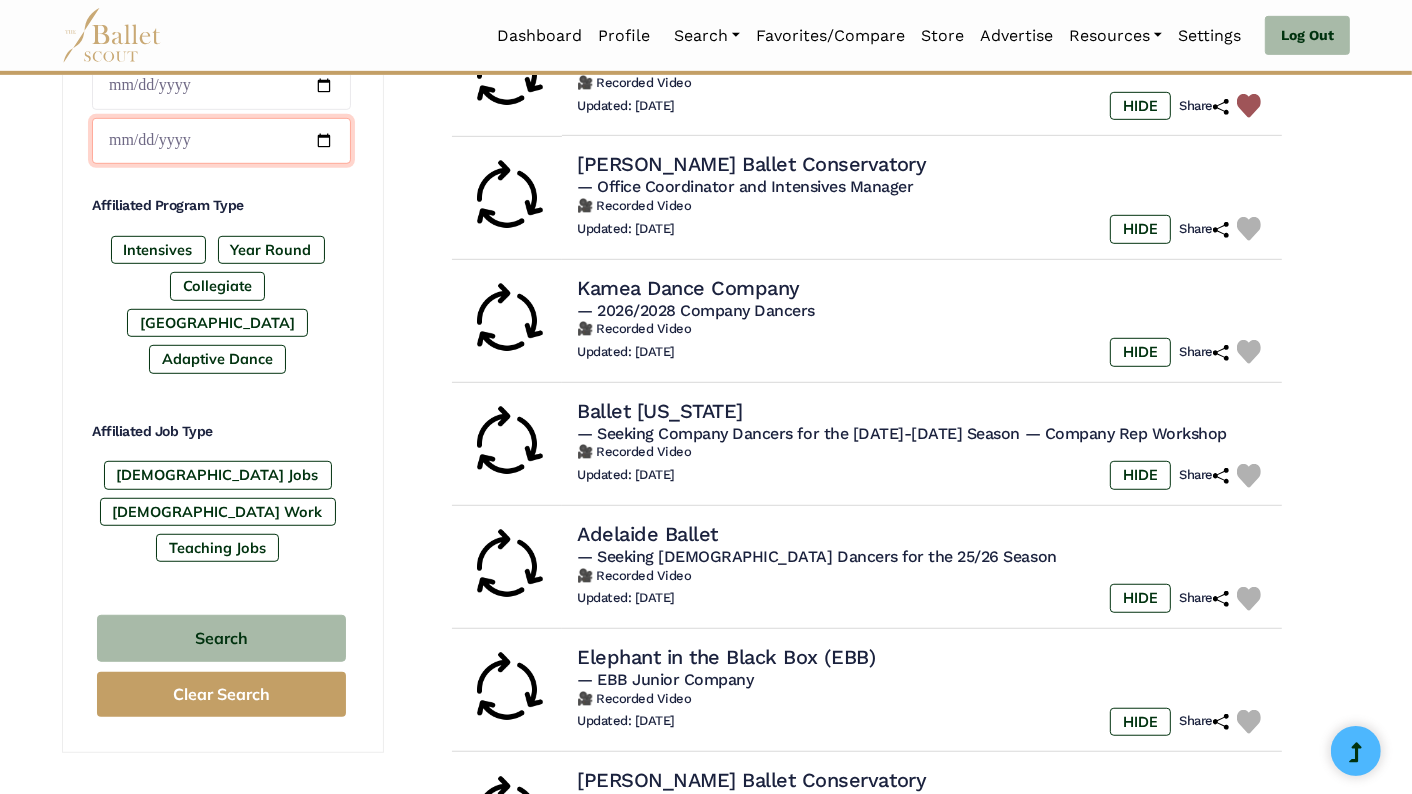scroll, scrollTop: 904, scrollLeft: 0, axis: vertical 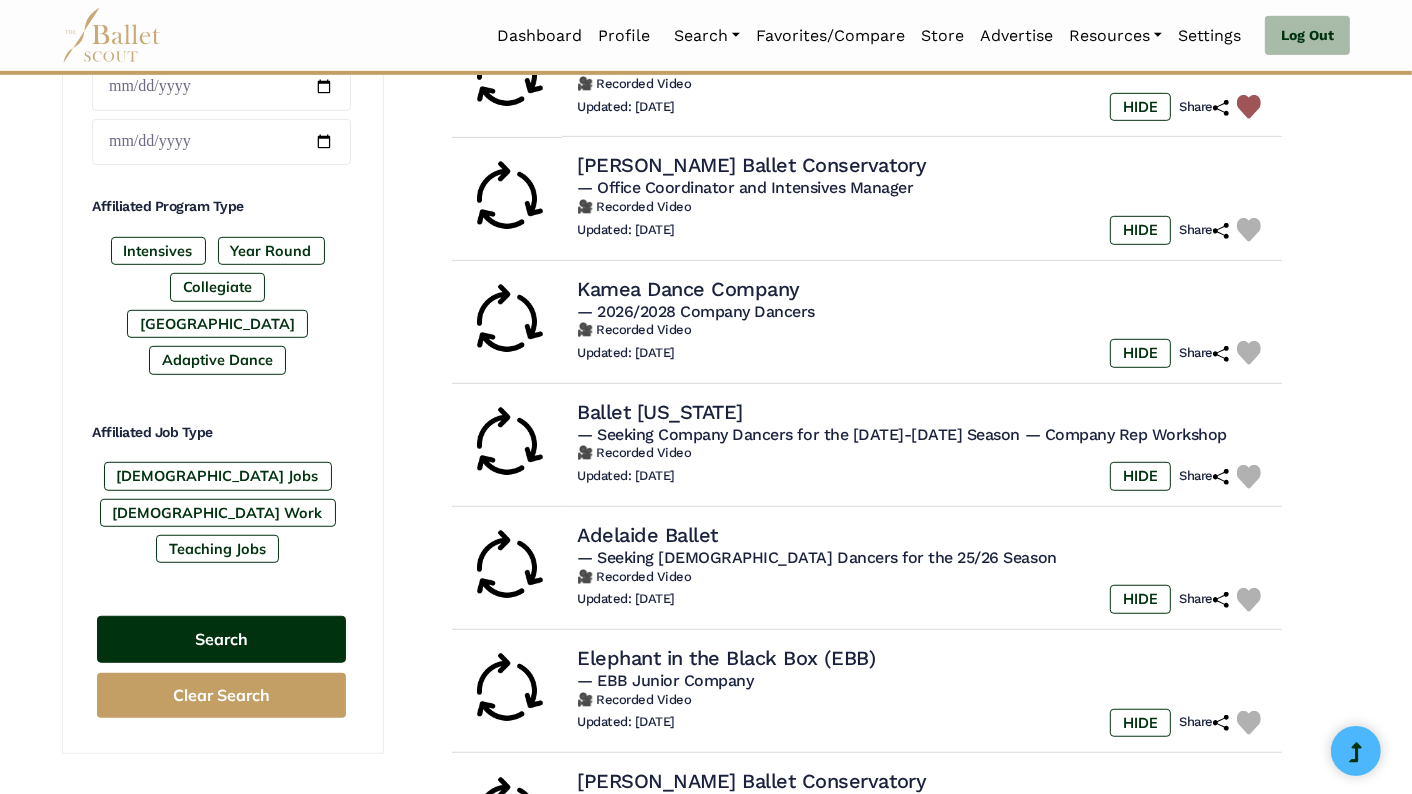 click on "Search" at bounding box center [221, 639] 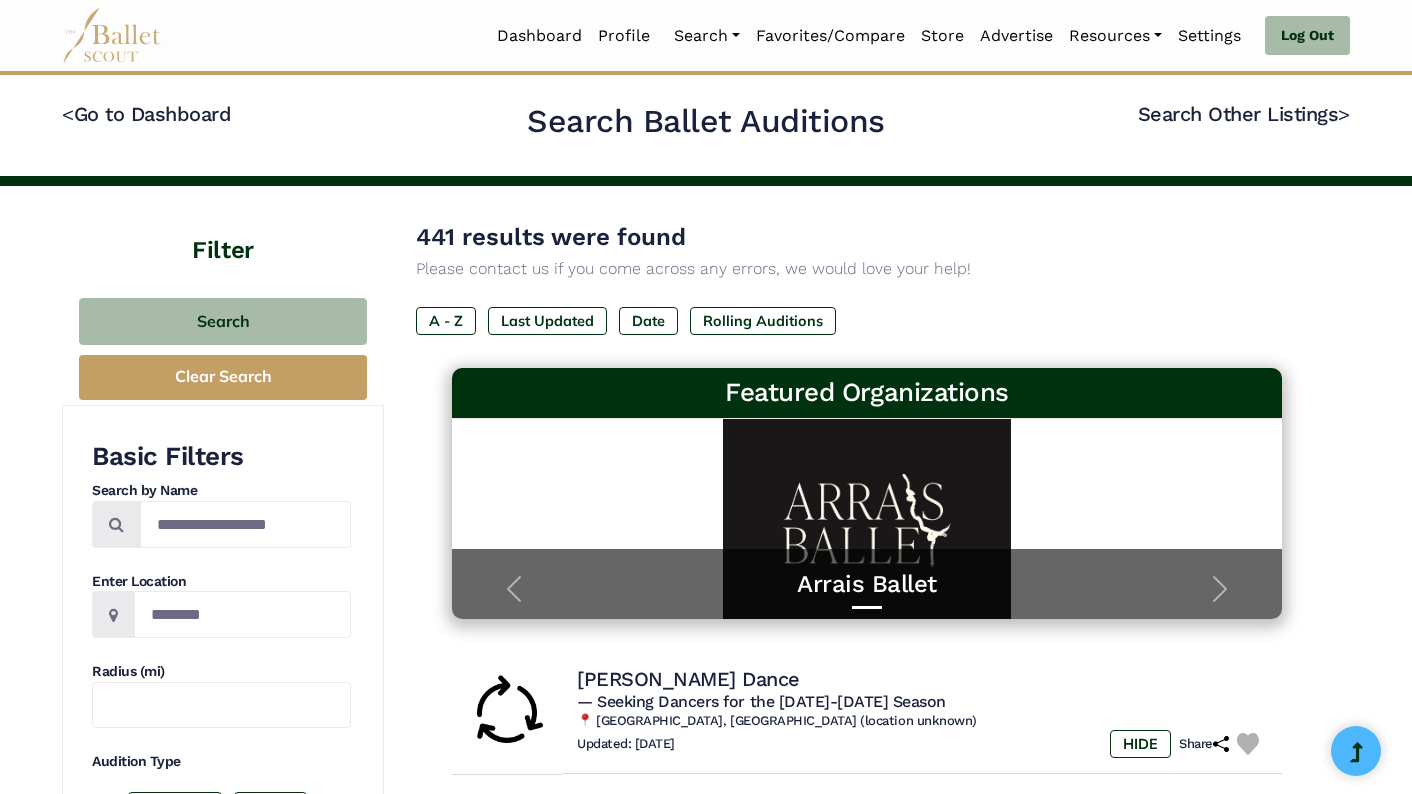 scroll, scrollTop: 0, scrollLeft: 0, axis: both 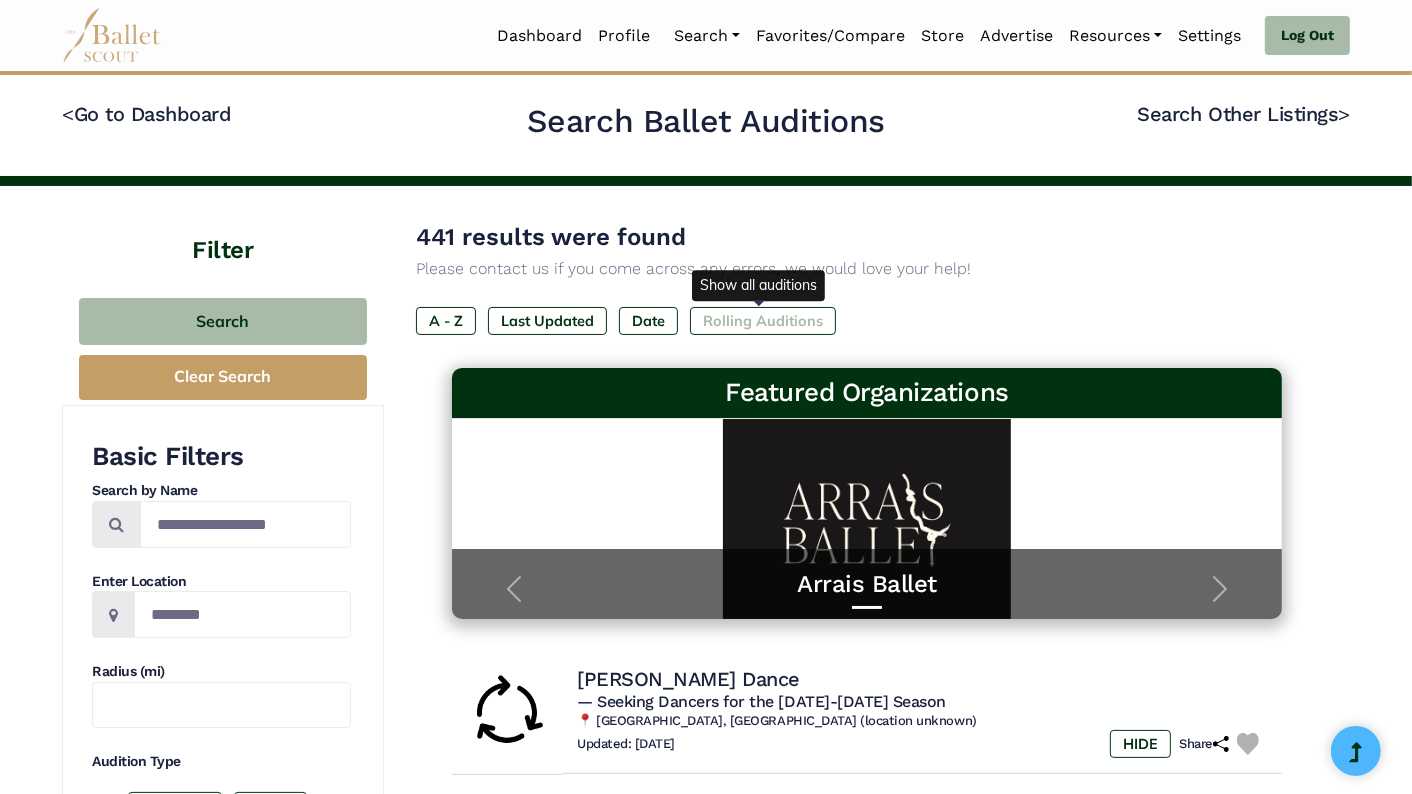 click on "Rolling Auditions" at bounding box center [763, 321] 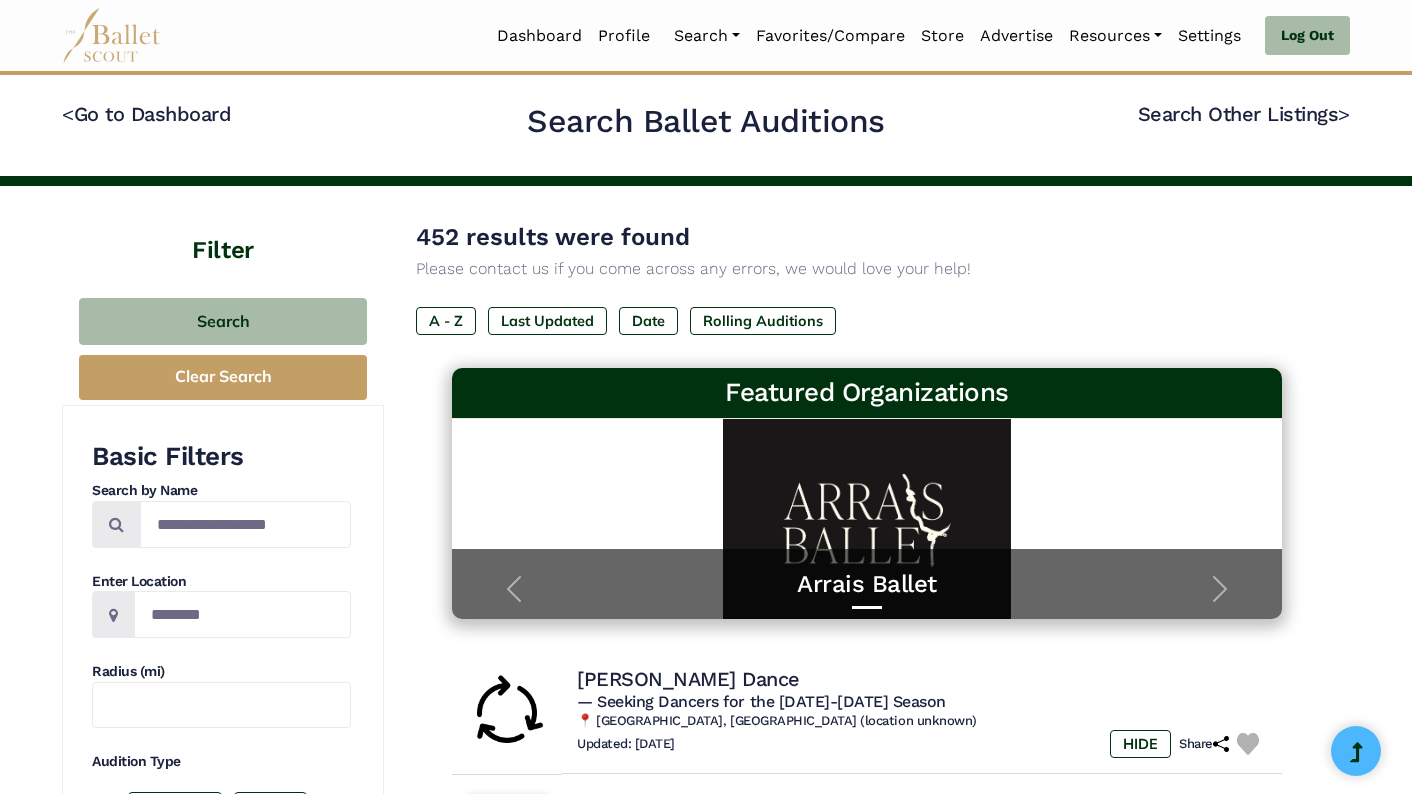 scroll, scrollTop: 0, scrollLeft: 0, axis: both 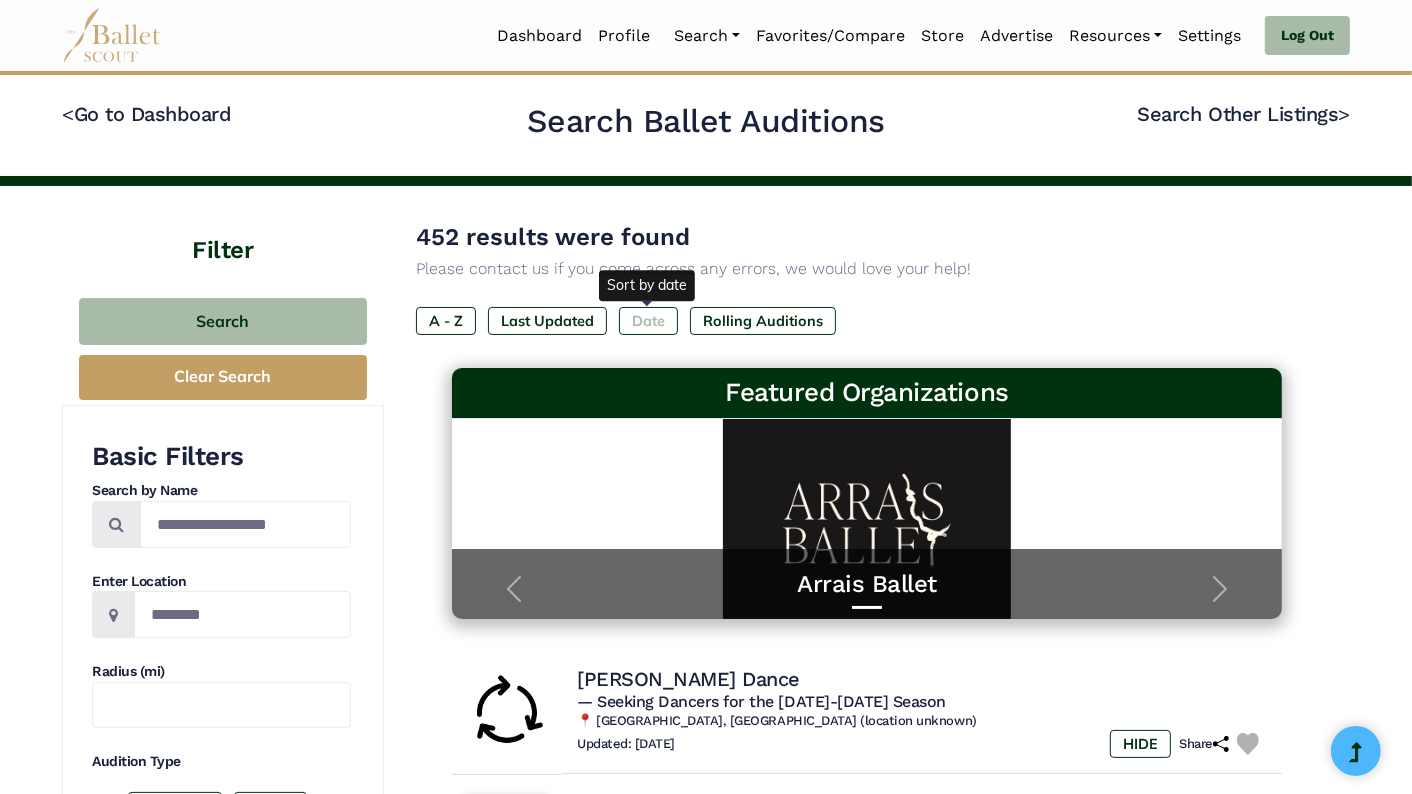 click on "Date" at bounding box center [648, 321] 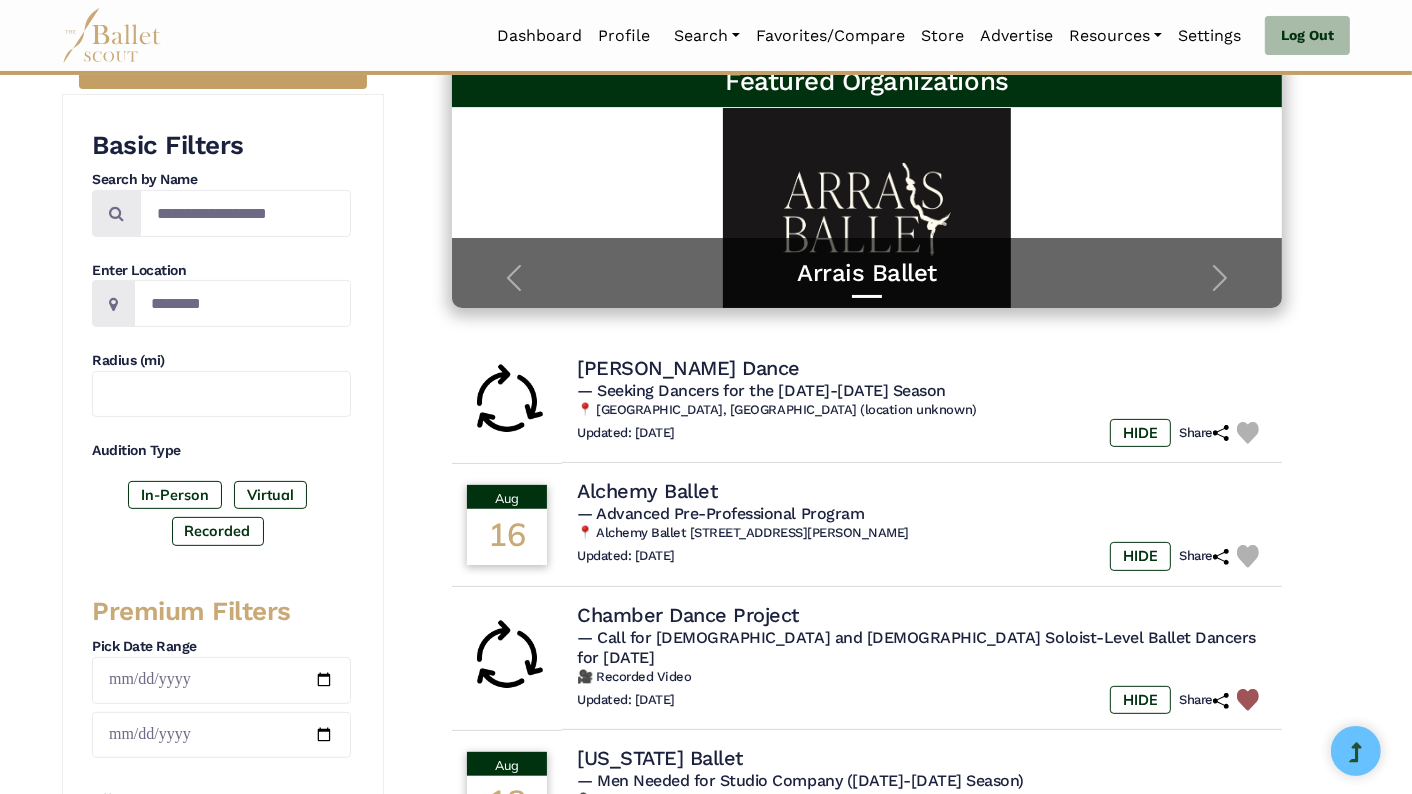 scroll, scrollTop: 316, scrollLeft: 0, axis: vertical 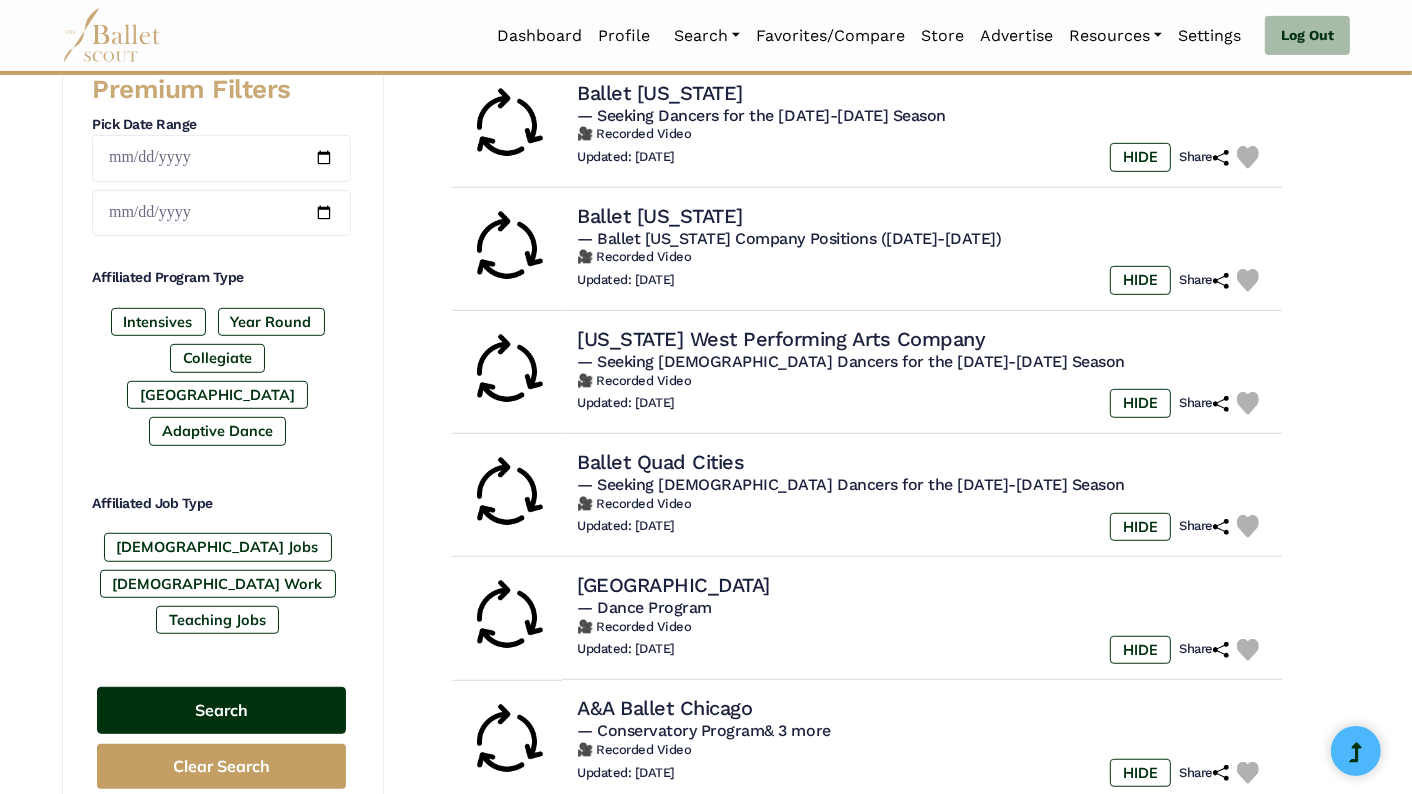 click on "Search" at bounding box center (221, 710) 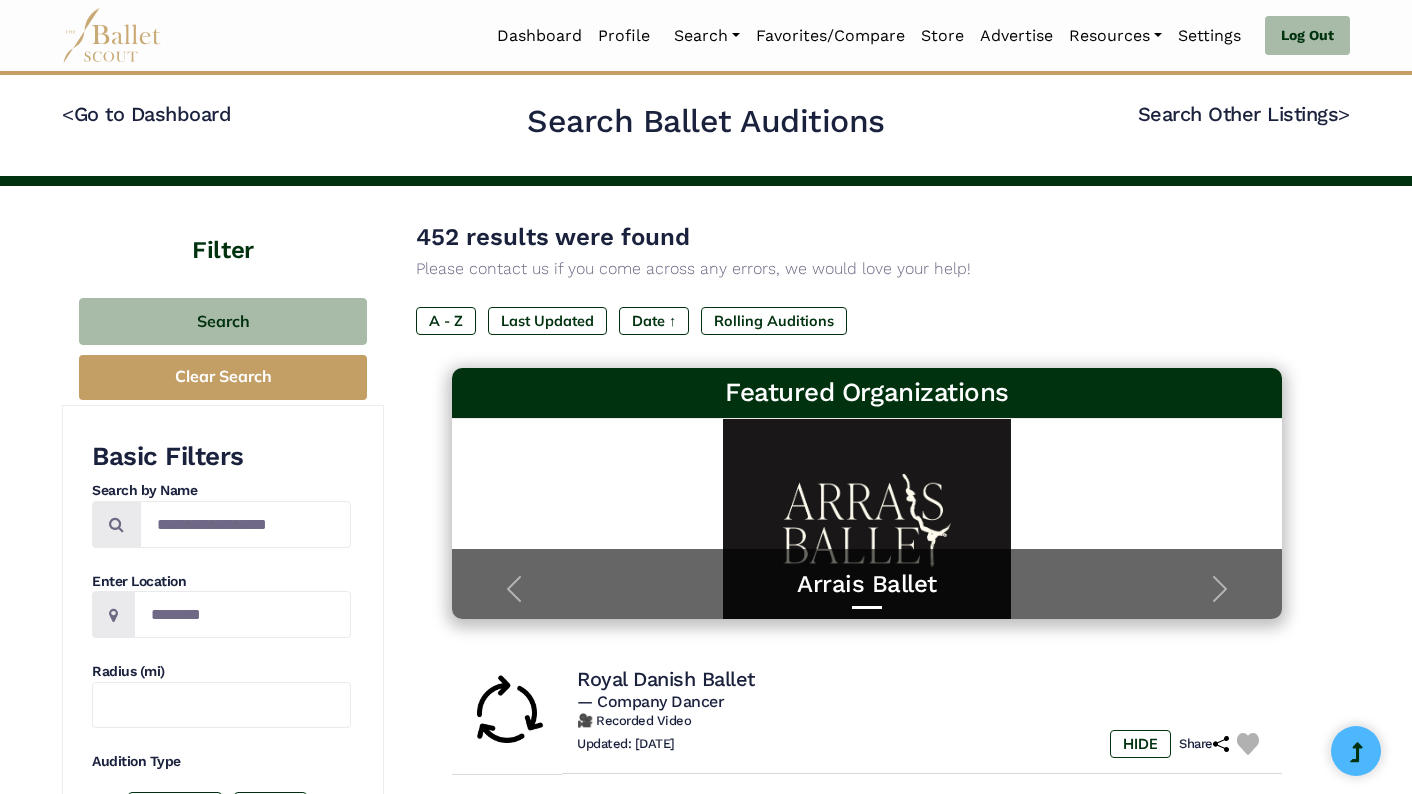 scroll, scrollTop: 0, scrollLeft: 0, axis: both 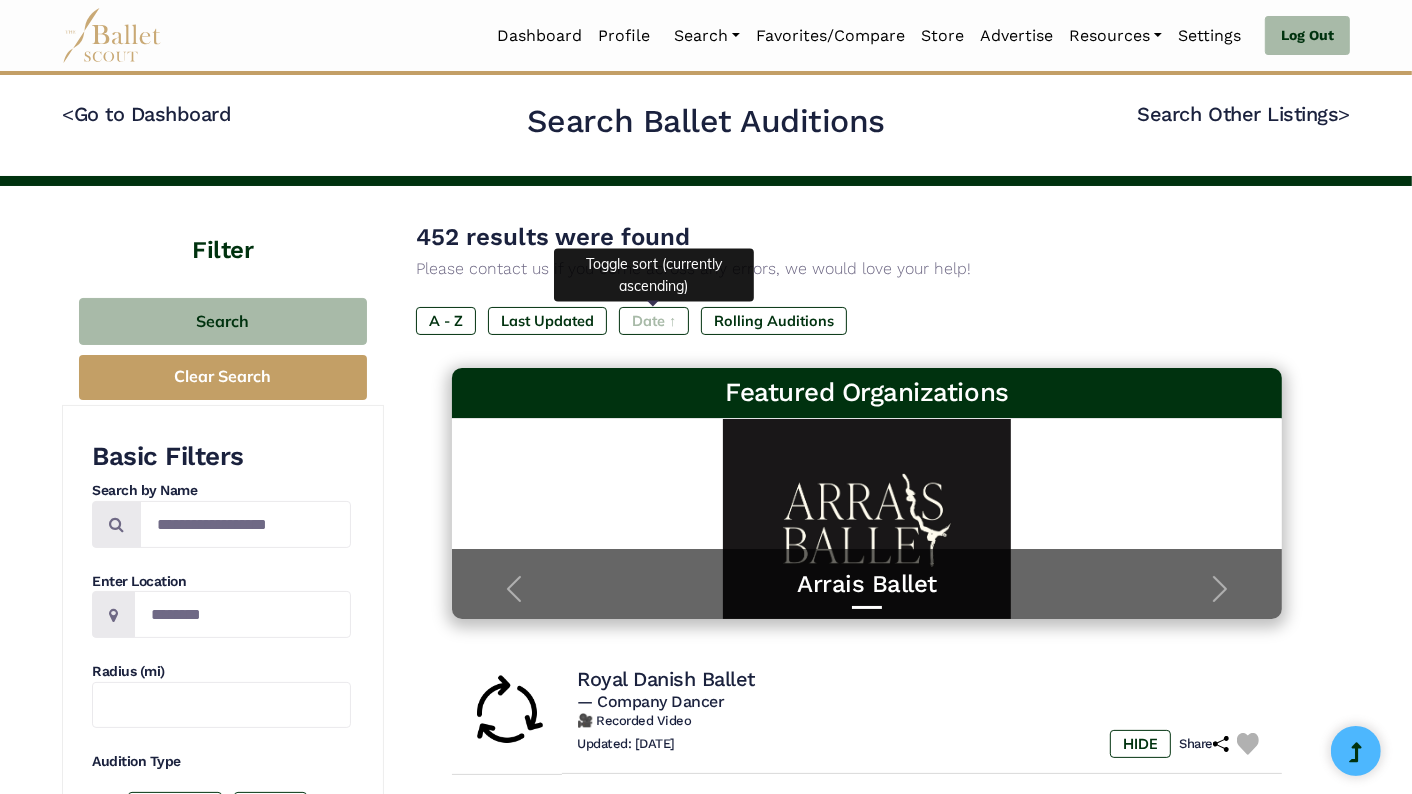 click on "Date
↑" at bounding box center [654, 321] 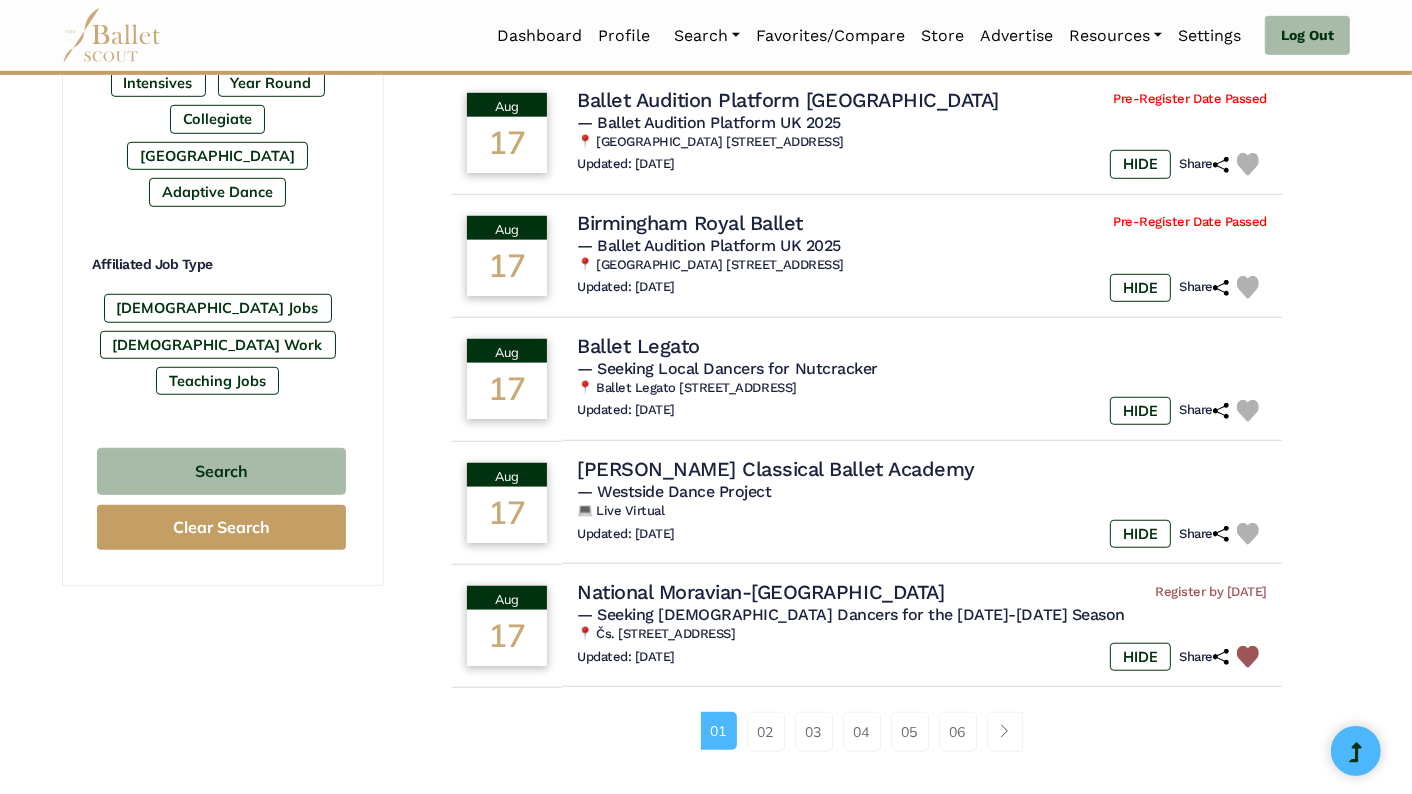 scroll, scrollTop: 1073, scrollLeft: 0, axis: vertical 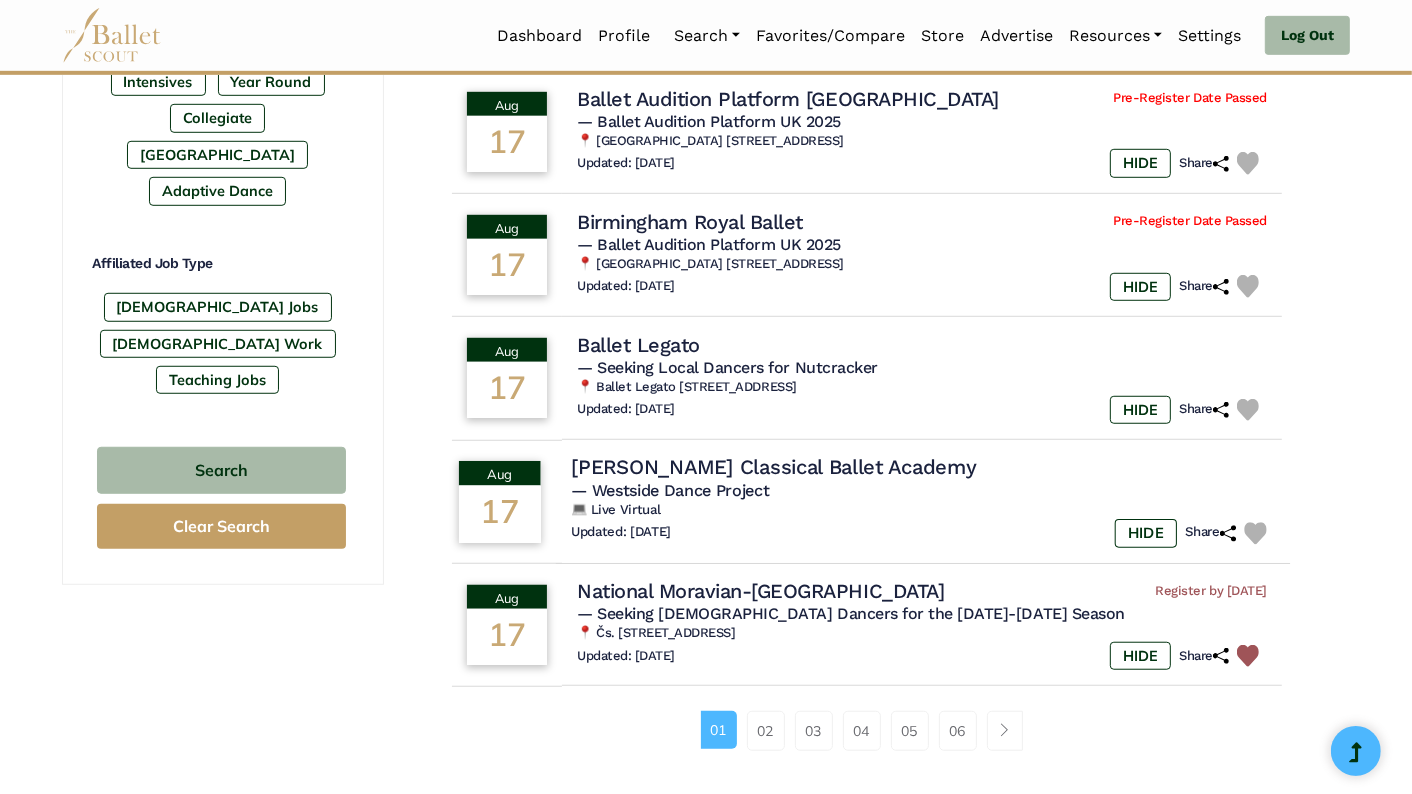 click on "[PERSON_NAME] Classical Ballet Academy" at bounding box center [774, 467] 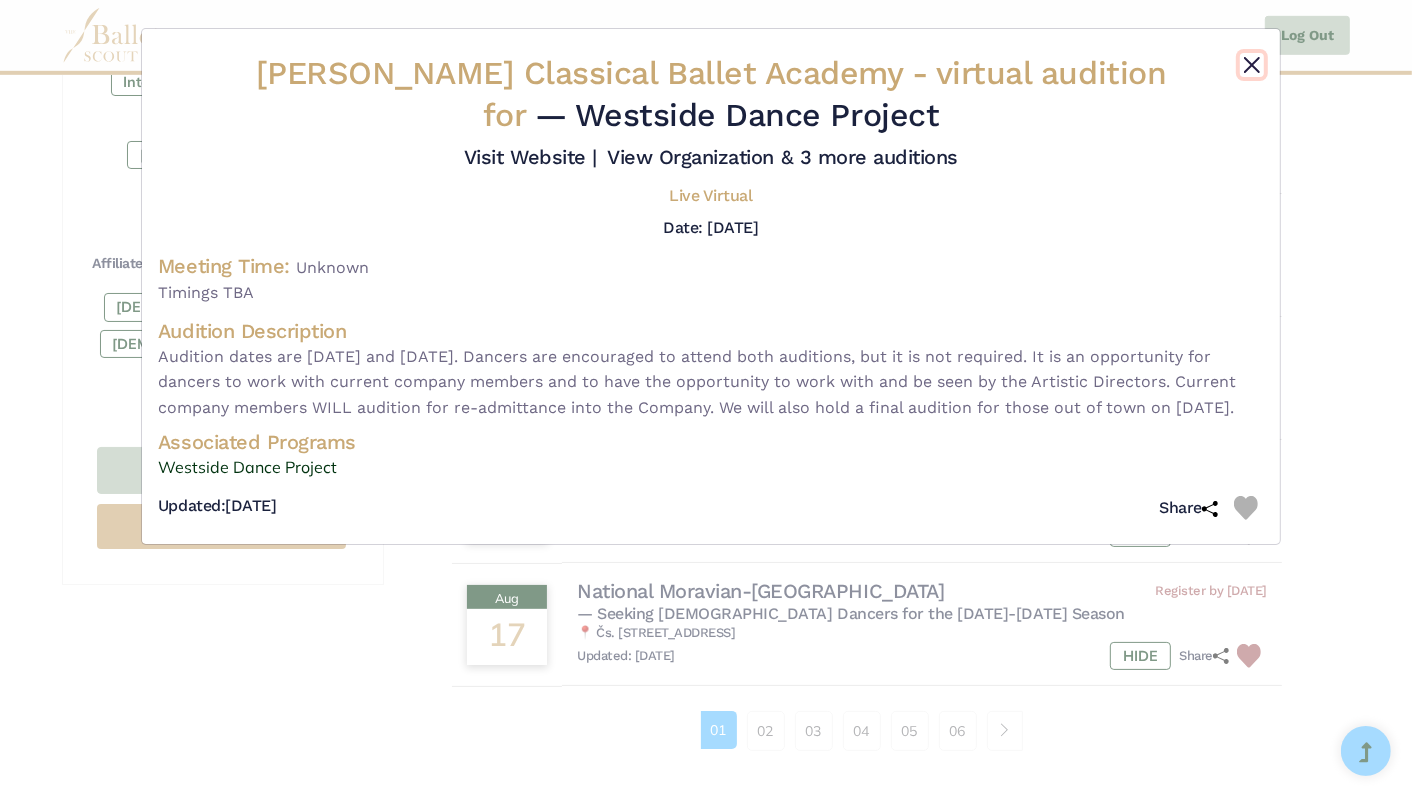 click at bounding box center (1252, 65) 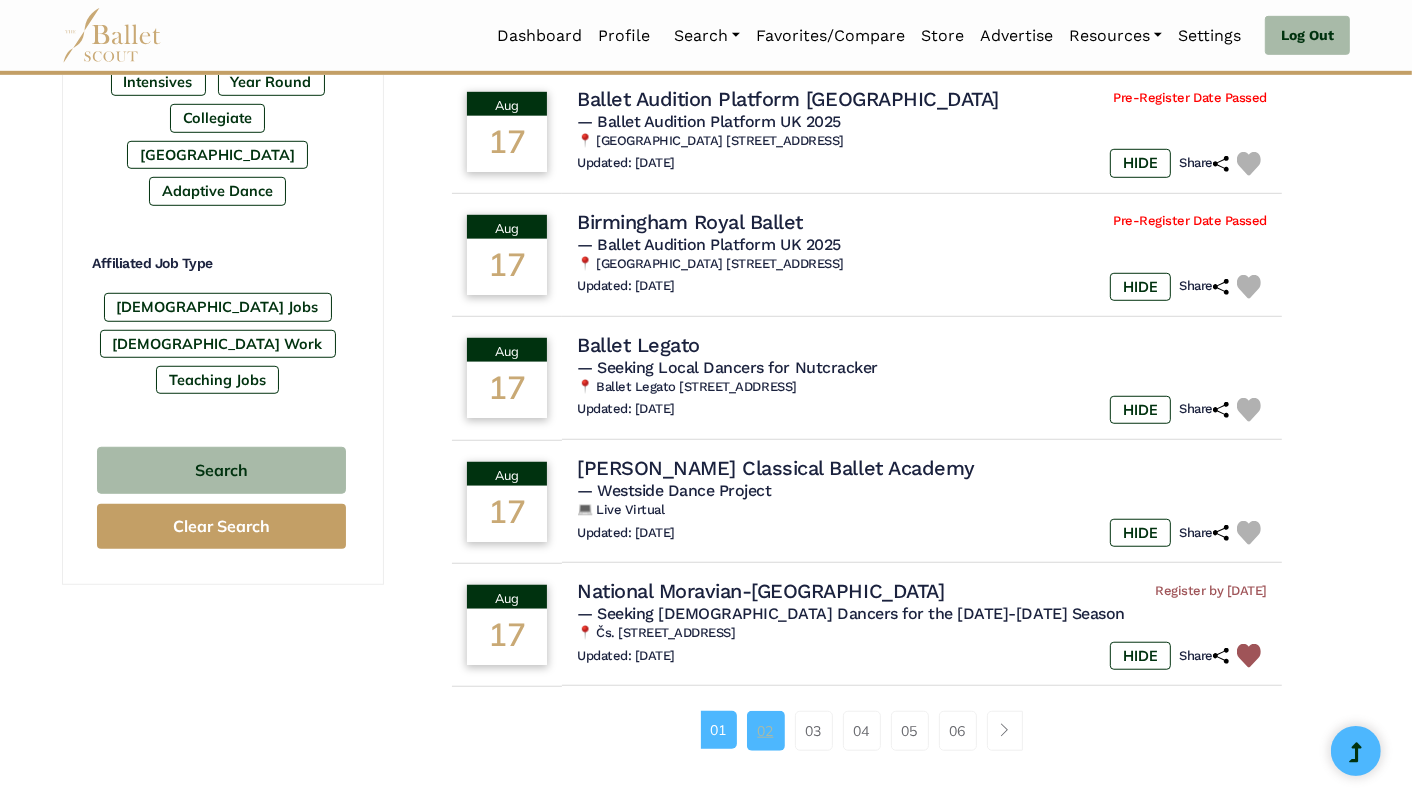 click on "02" at bounding box center (766, 731) 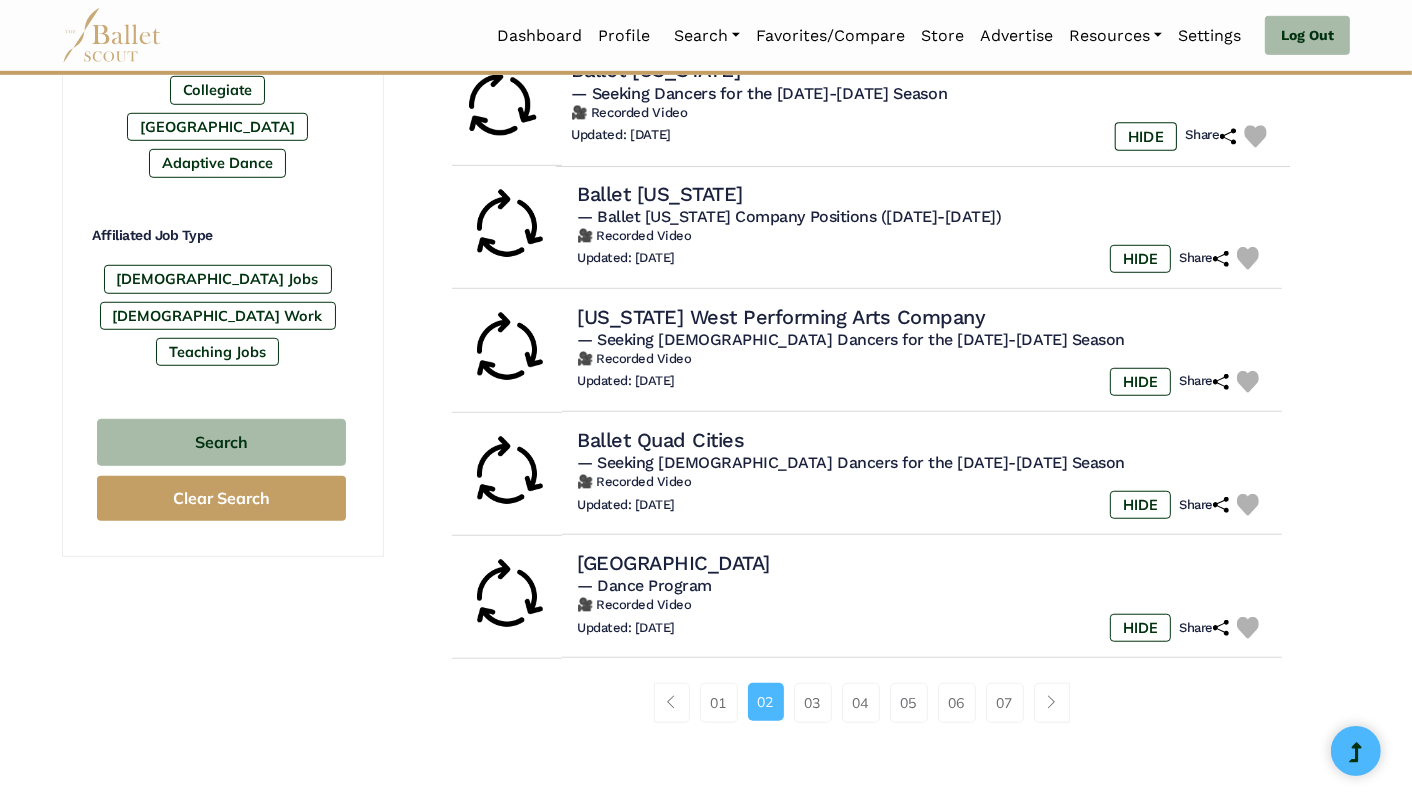scroll, scrollTop: 1104, scrollLeft: 0, axis: vertical 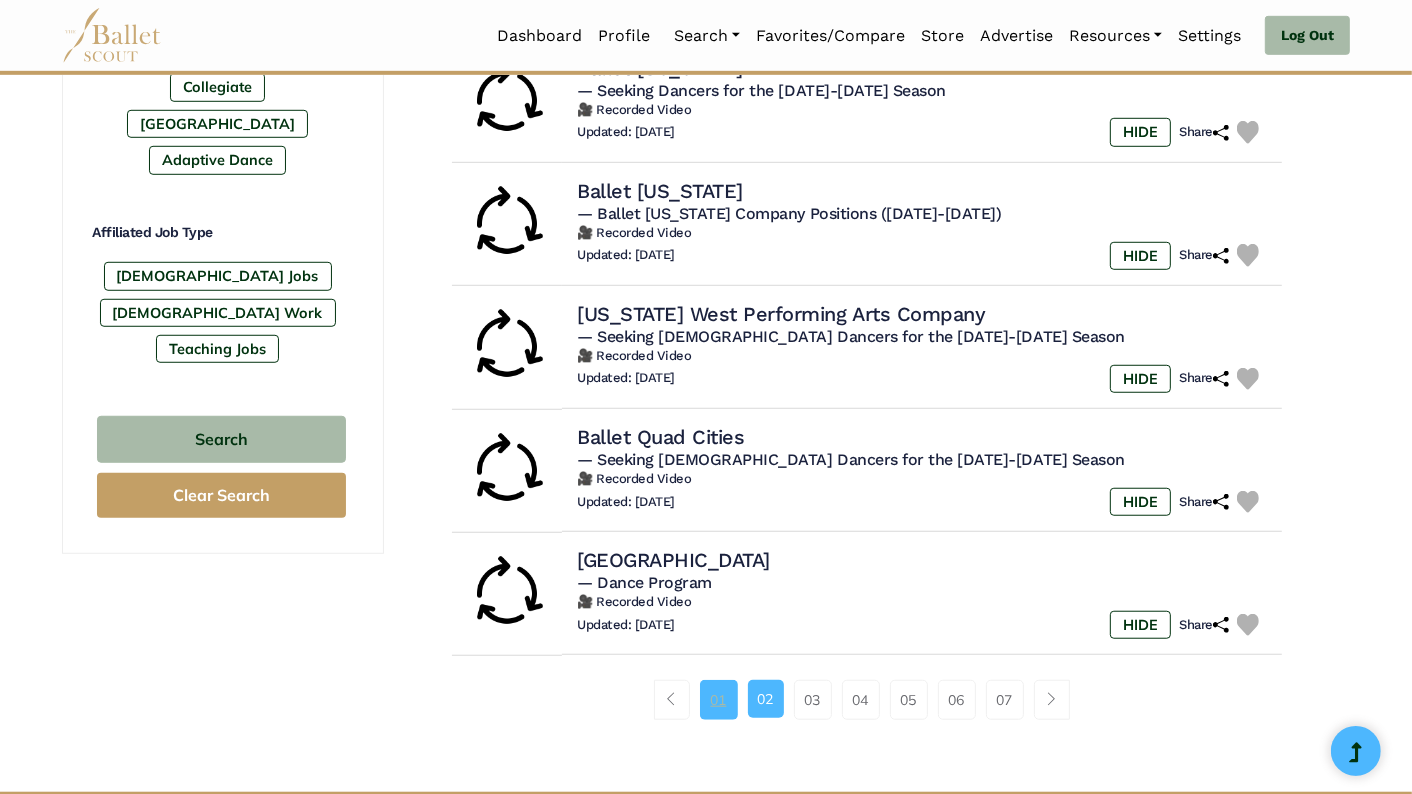 click on "01" at bounding box center [719, 700] 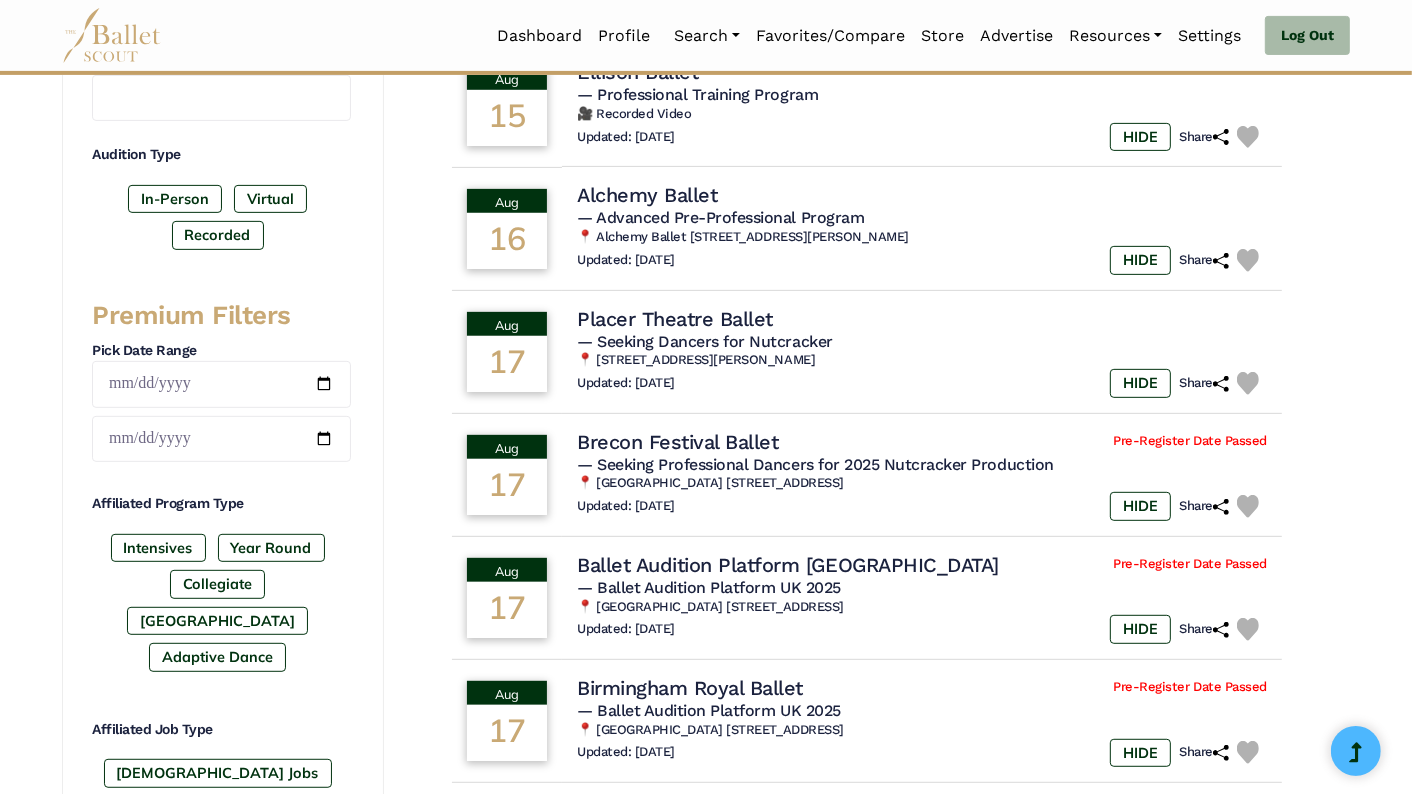 scroll, scrollTop: 593, scrollLeft: 0, axis: vertical 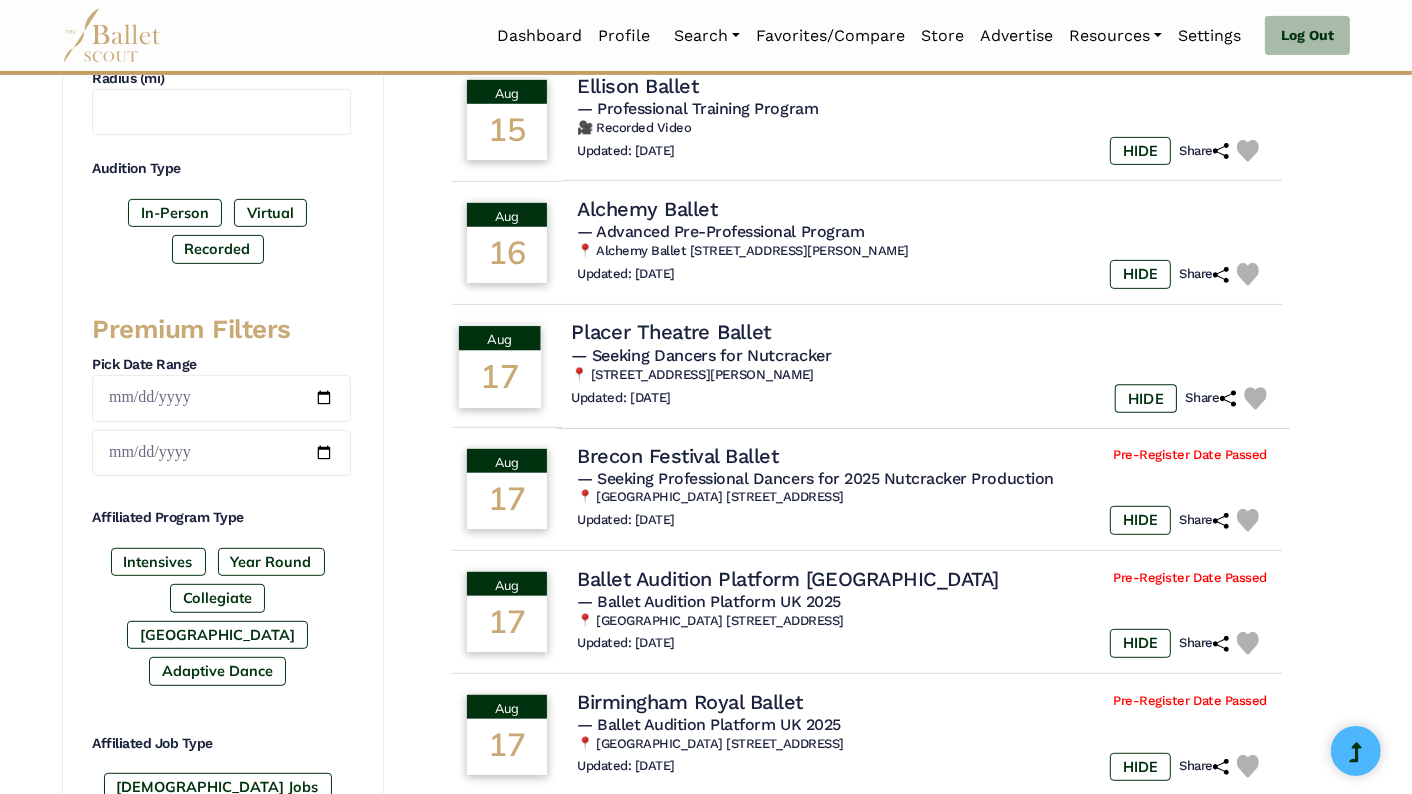 click on "Placer Theatre Ballet" at bounding box center [671, 332] 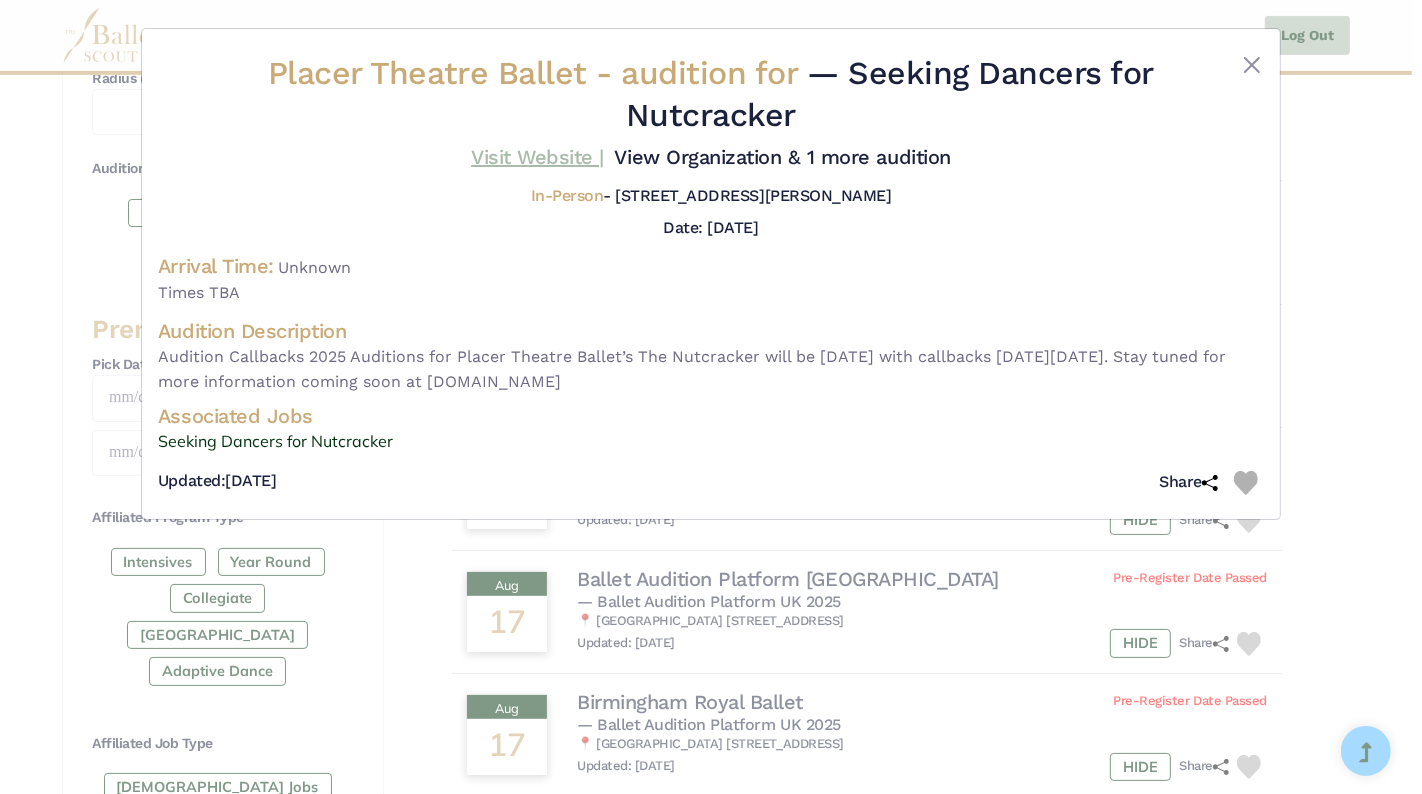 click on "Visit Website |" at bounding box center [537, 157] 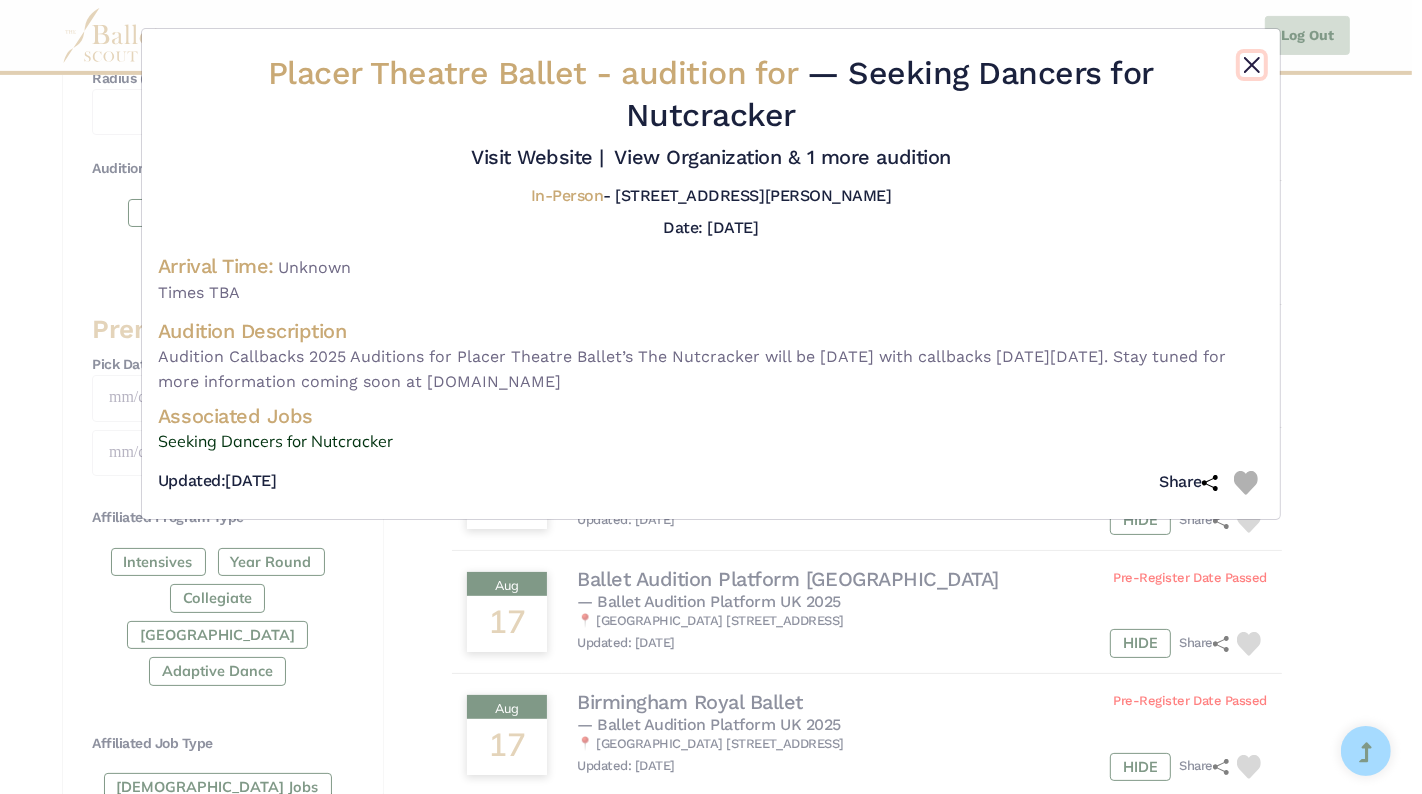 click at bounding box center [1252, 65] 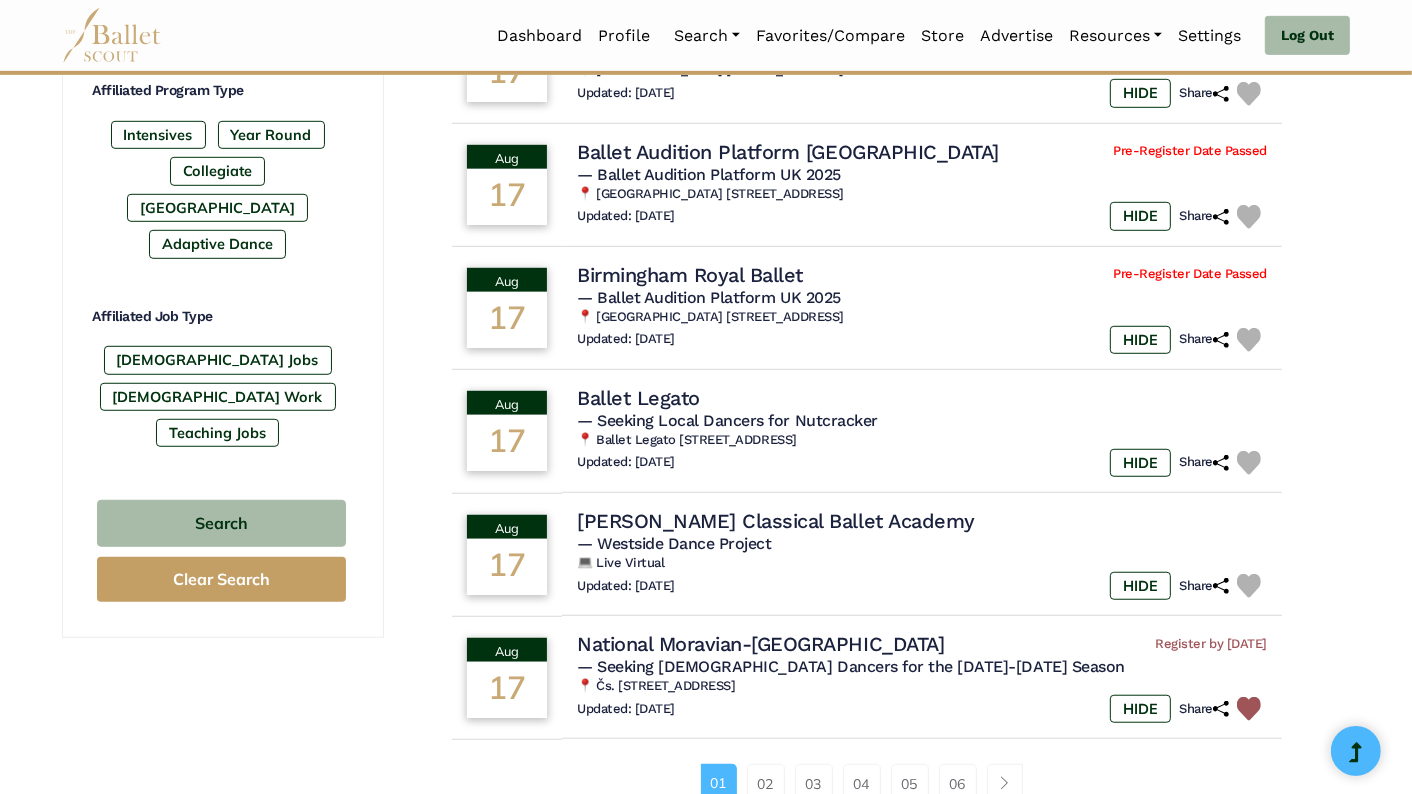 scroll, scrollTop: 1168, scrollLeft: 0, axis: vertical 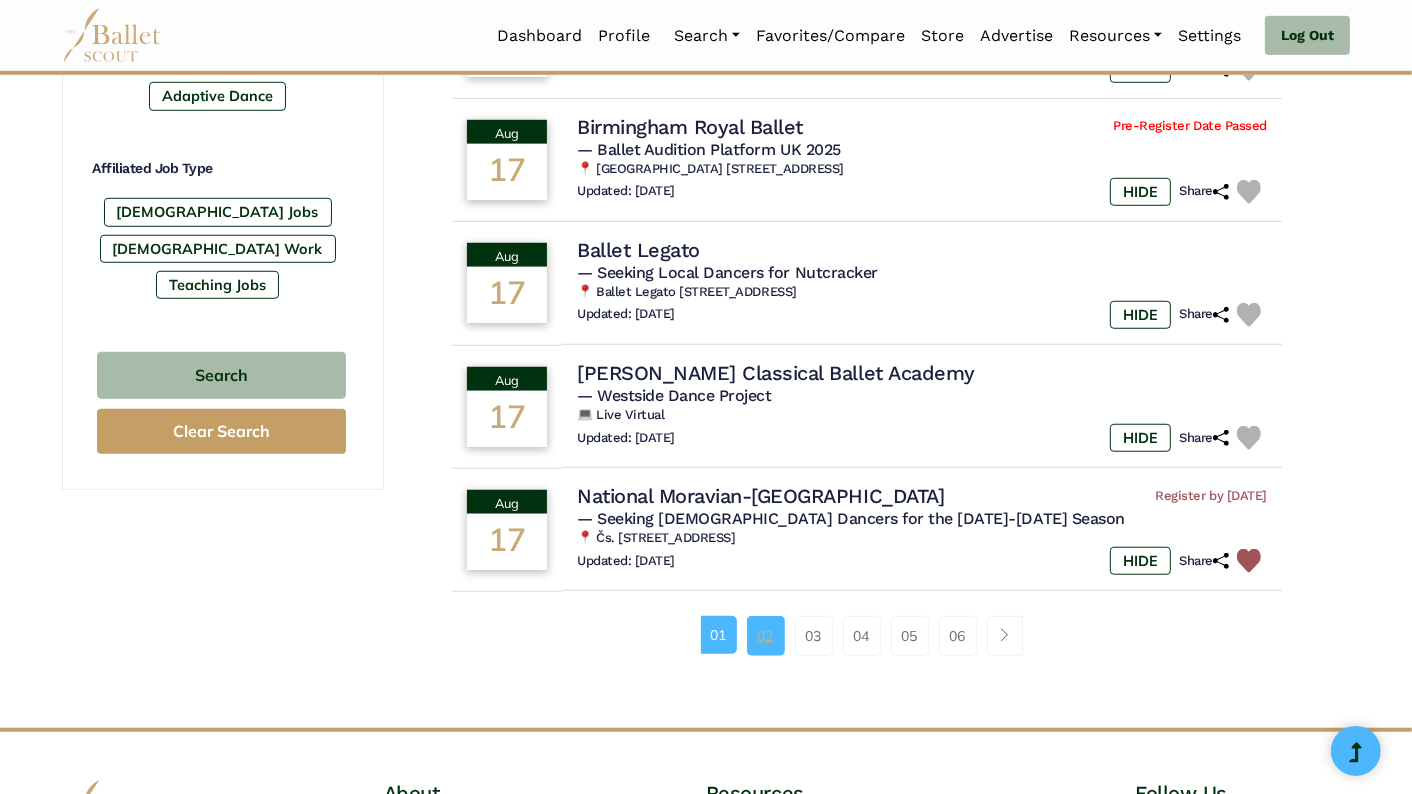 click on "02" at bounding box center (766, 636) 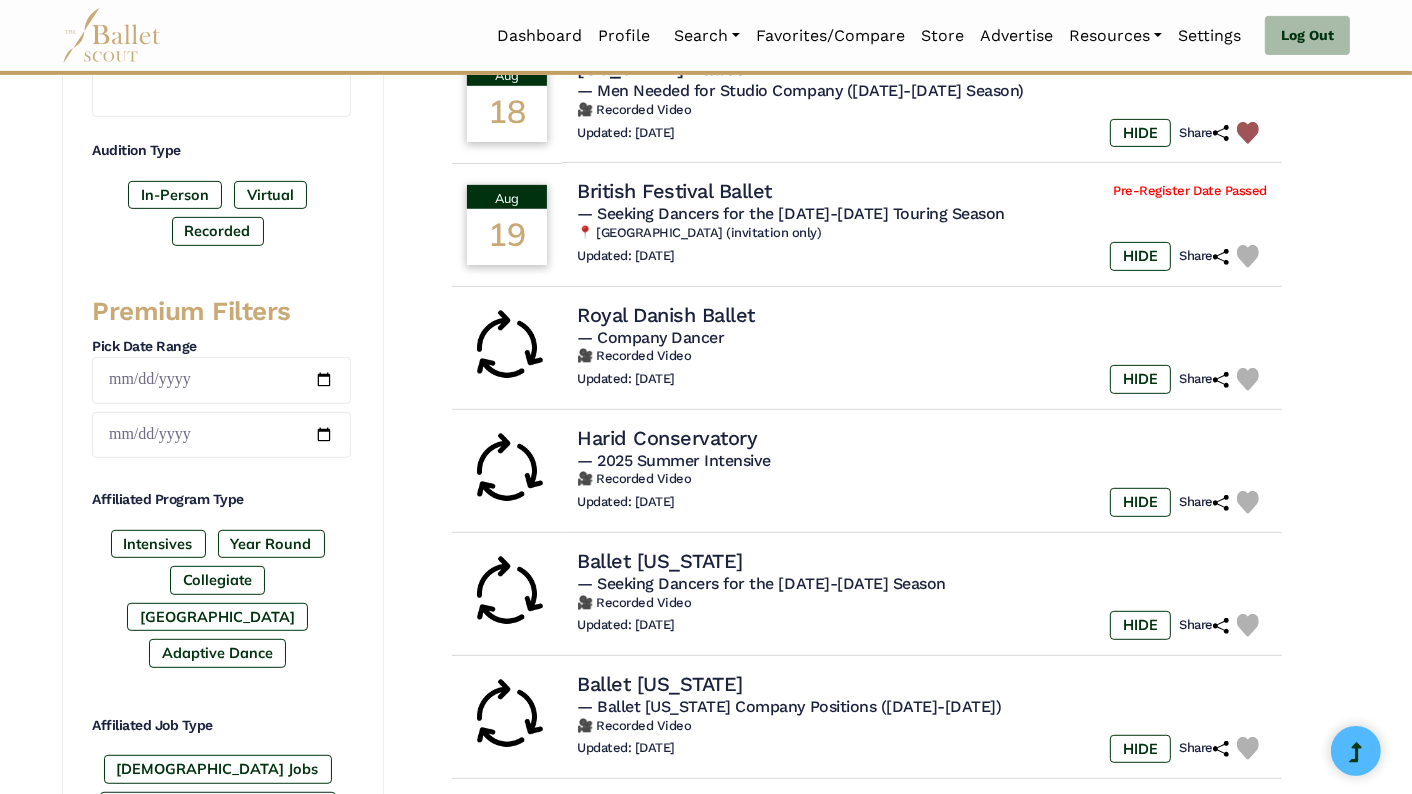 scroll, scrollTop: 0, scrollLeft: 0, axis: both 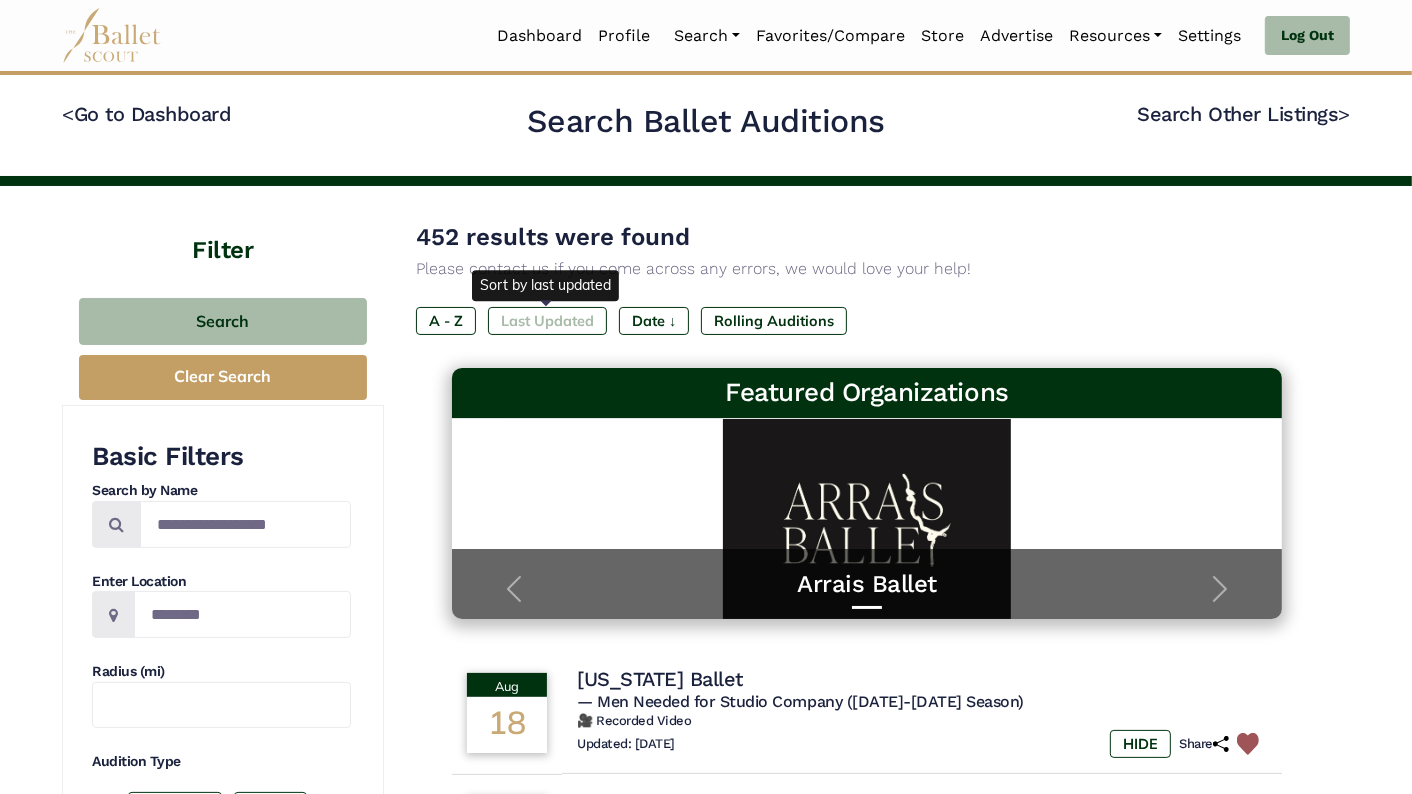 click on "Last Updated" at bounding box center [547, 321] 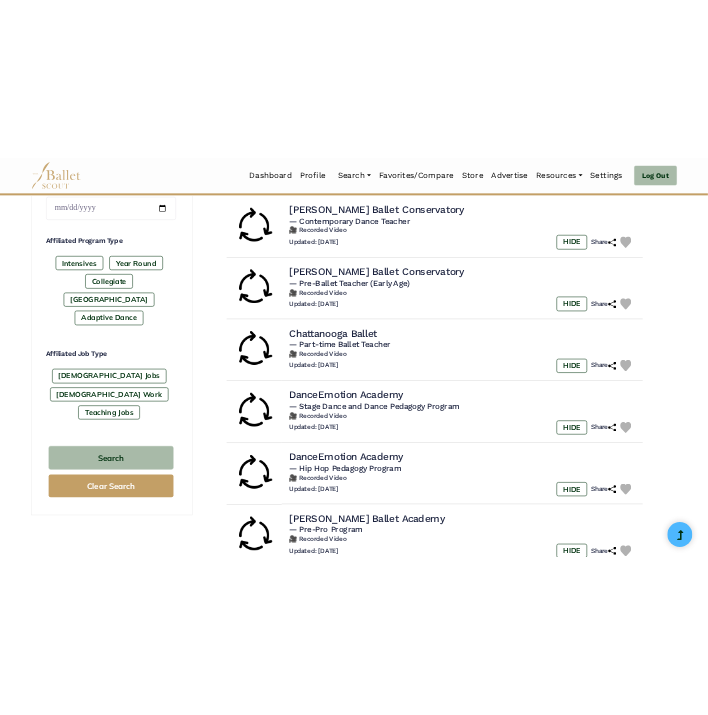 scroll, scrollTop: 916, scrollLeft: 0, axis: vertical 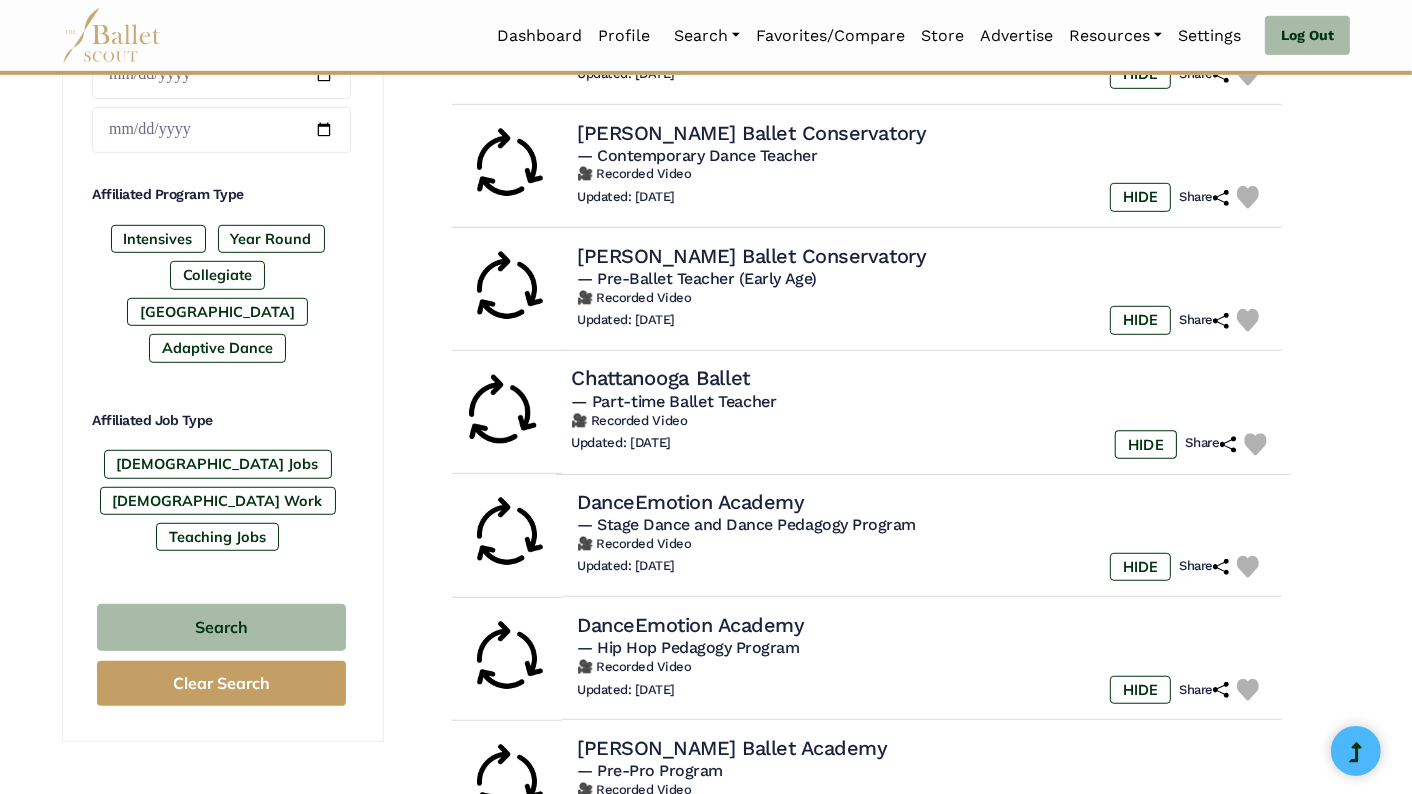 click on "Chattanooga Ballet" at bounding box center (660, 378) 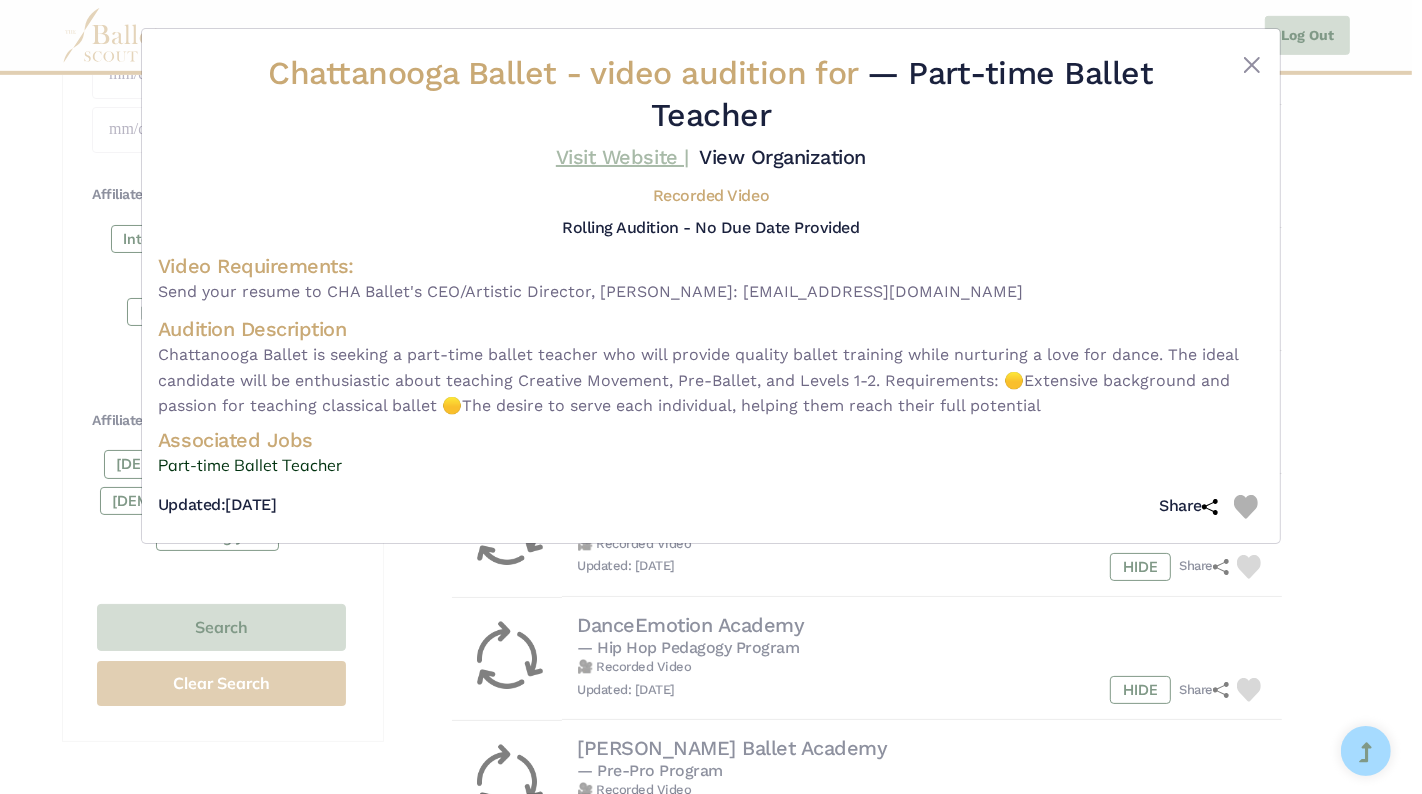 click on "Visit Website |" at bounding box center [622, 157] 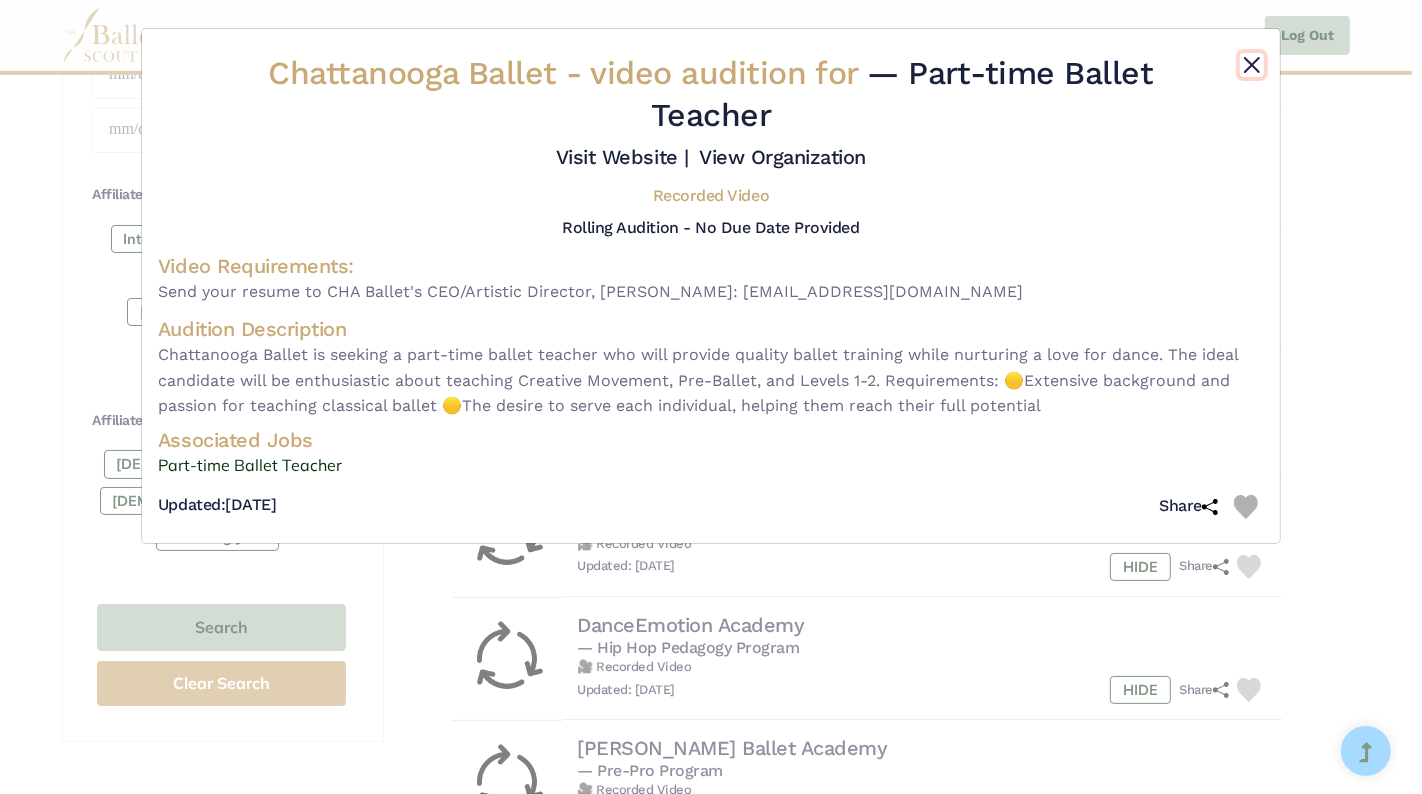 click at bounding box center [1252, 65] 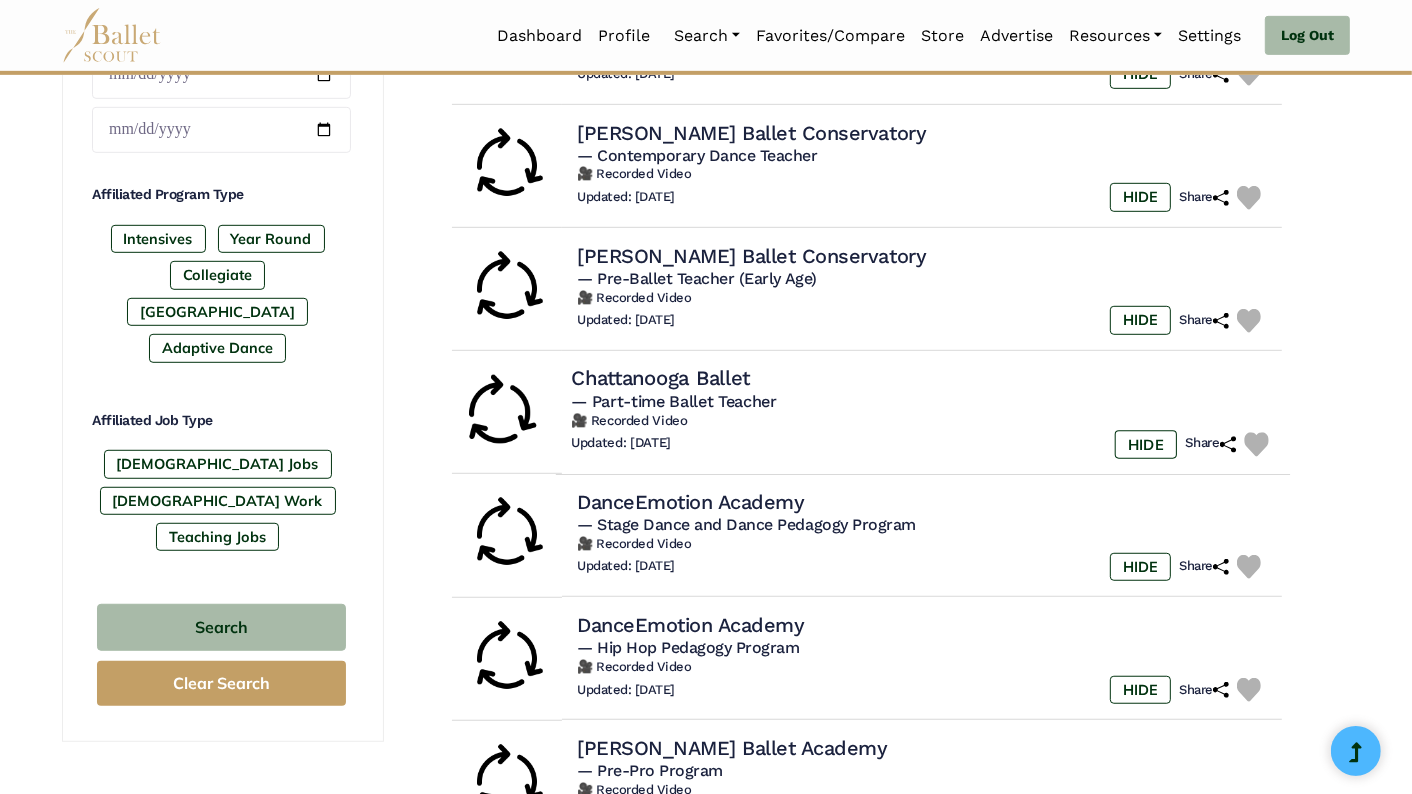 click at bounding box center (1256, 444) 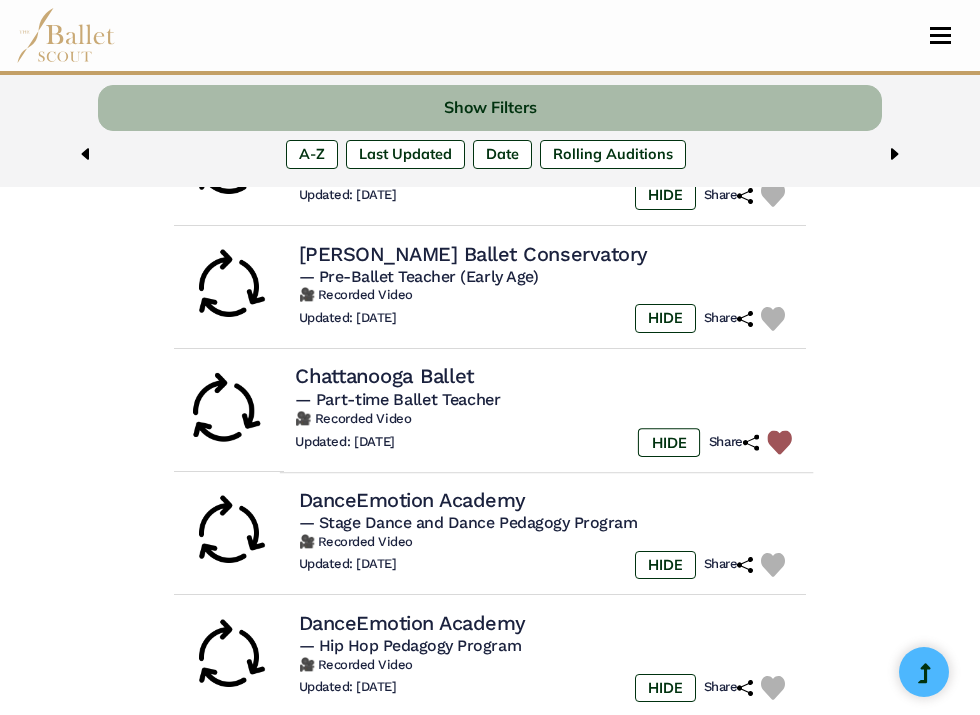 scroll, scrollTop: 0, scrollLeft: 0, axis: both 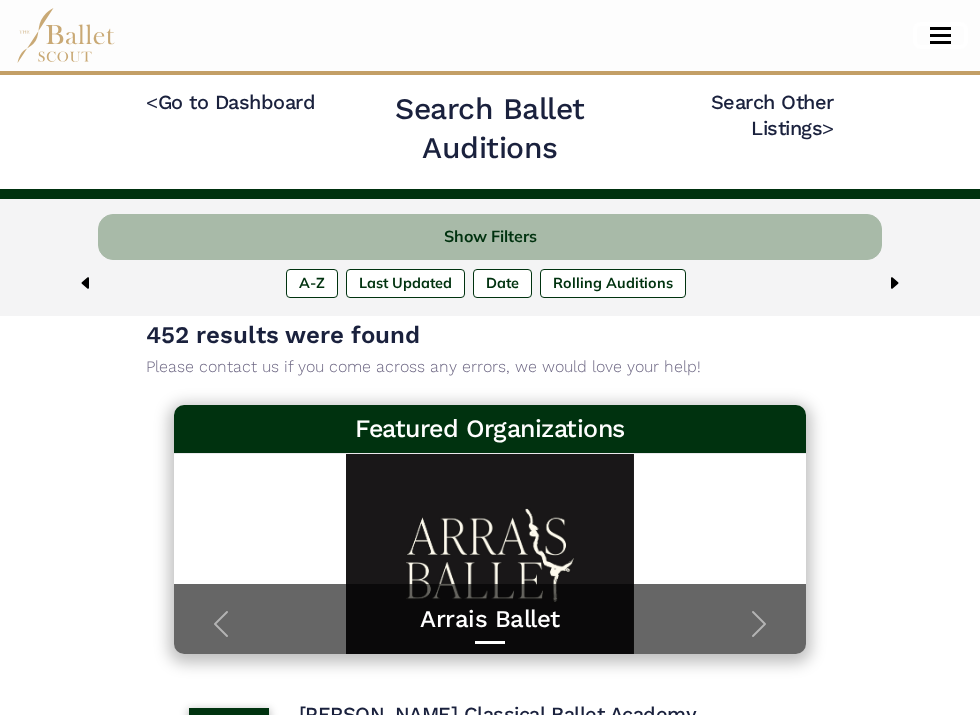 click at bounding box center (940, 35) 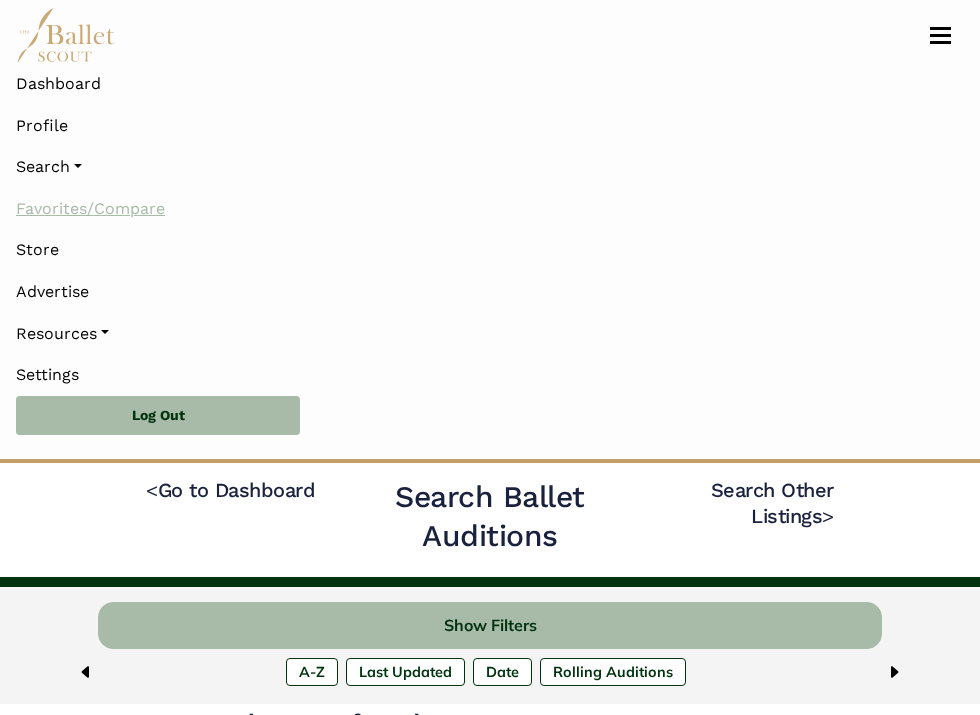 click on "Favorites/Compare" at bounding box center (490, 209) 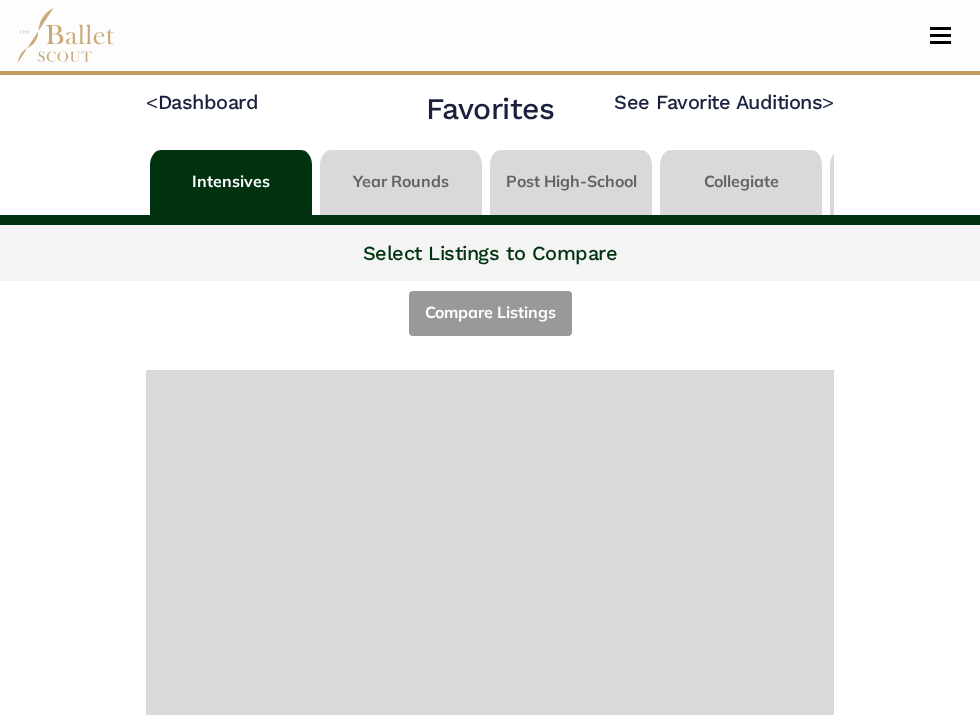 scroll, scrollTop: 0, scrollLeft: 0, axis: both 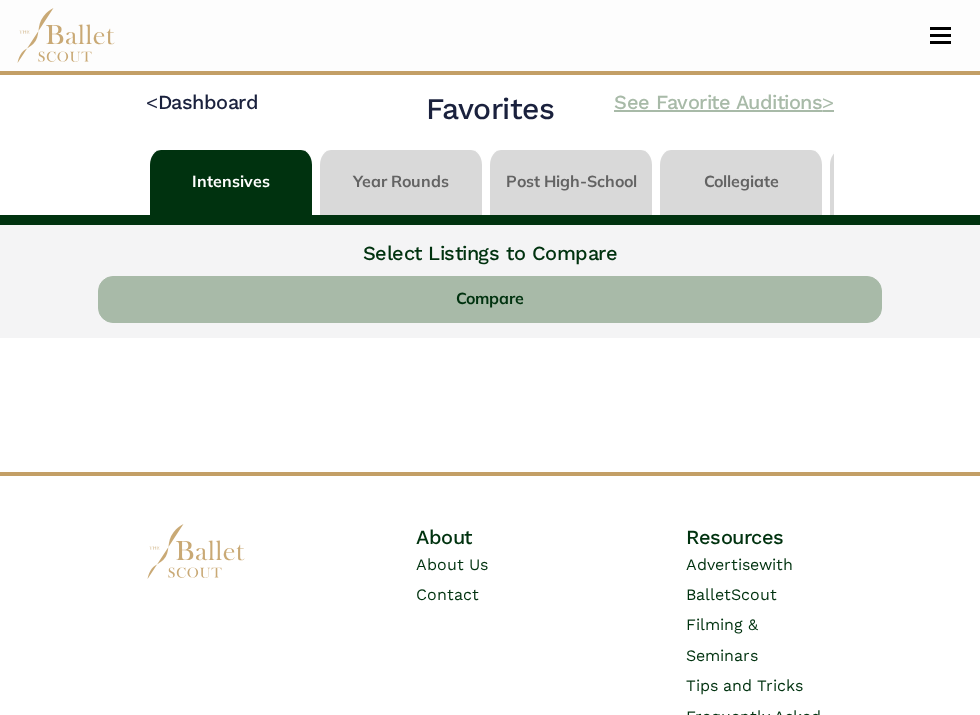 click on "See Favorite Auditions  >" at bounding box center (724, 102) 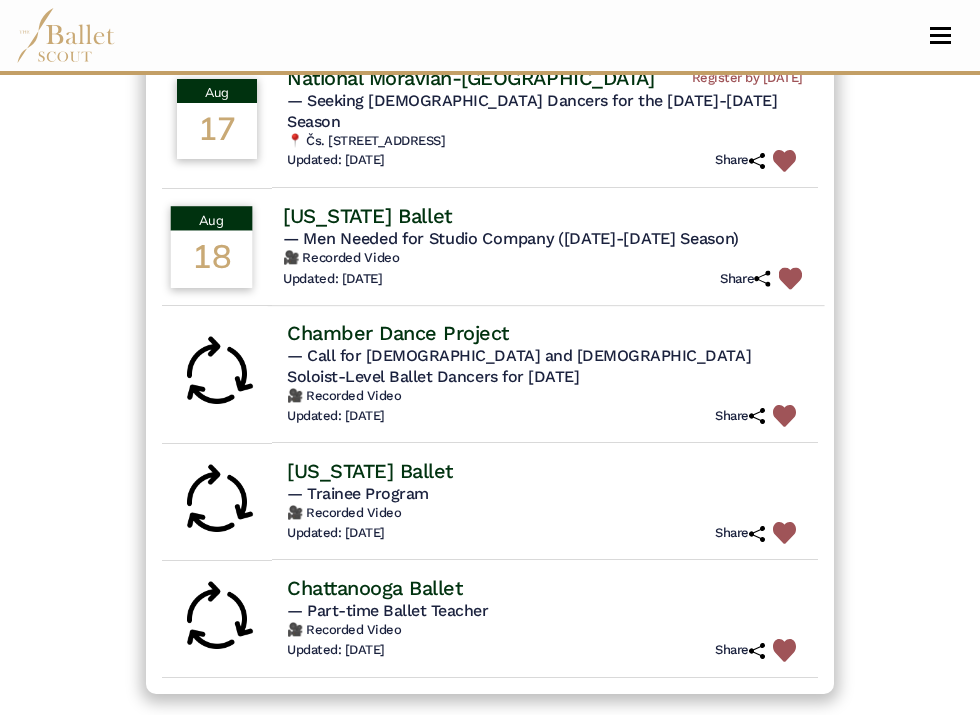 scroll, scrollTop: 263, scrollLeft: 0, axis: vertical 